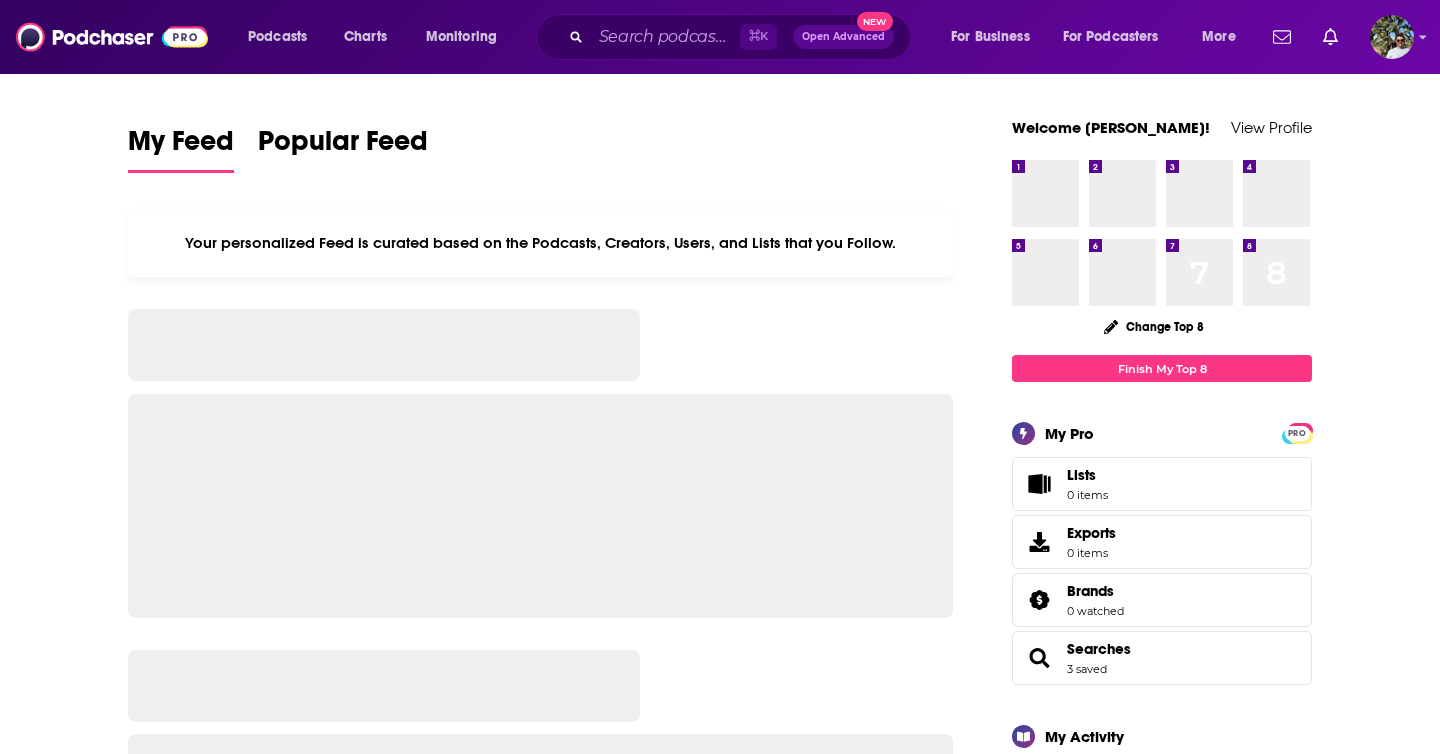 scroll, scrollTop: 0, scrollLeft: 0, axis: both 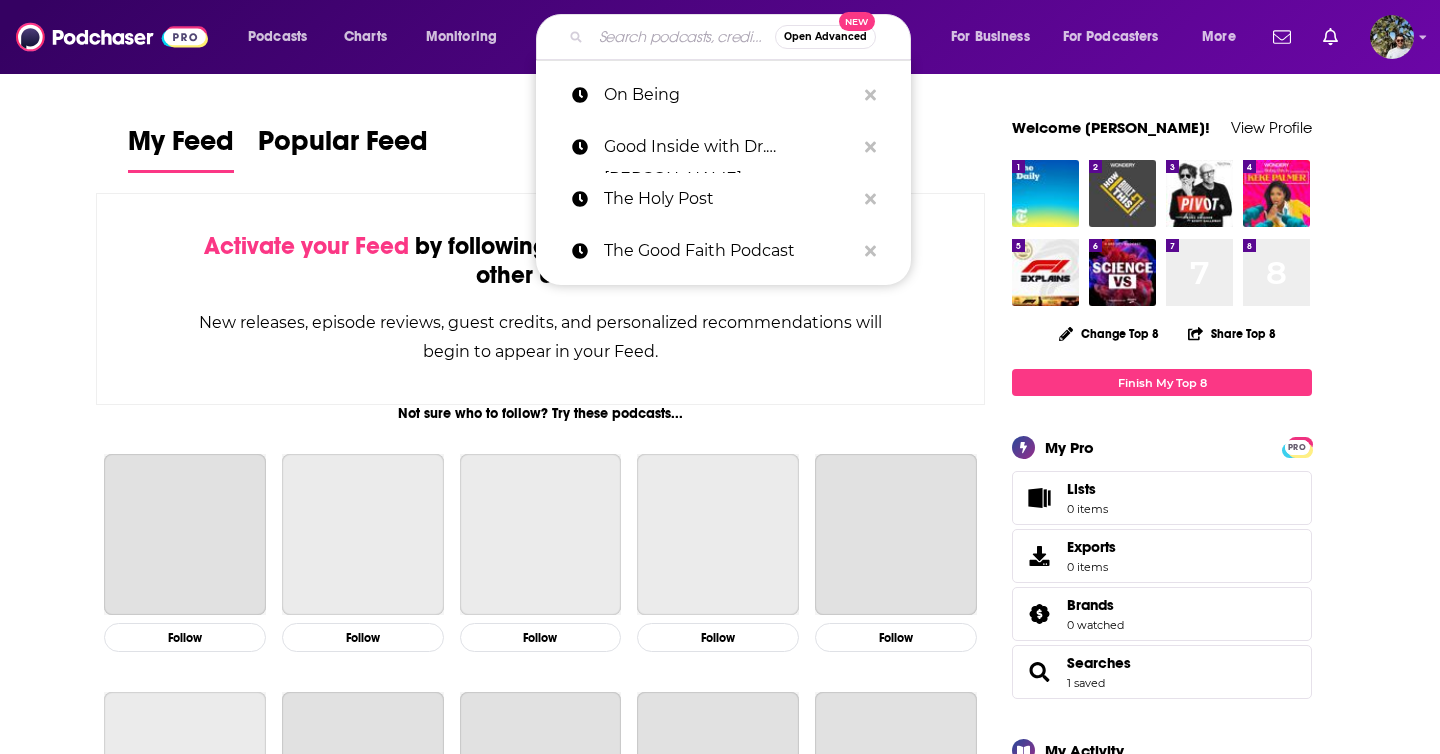 click at bounding box center (683, 37) 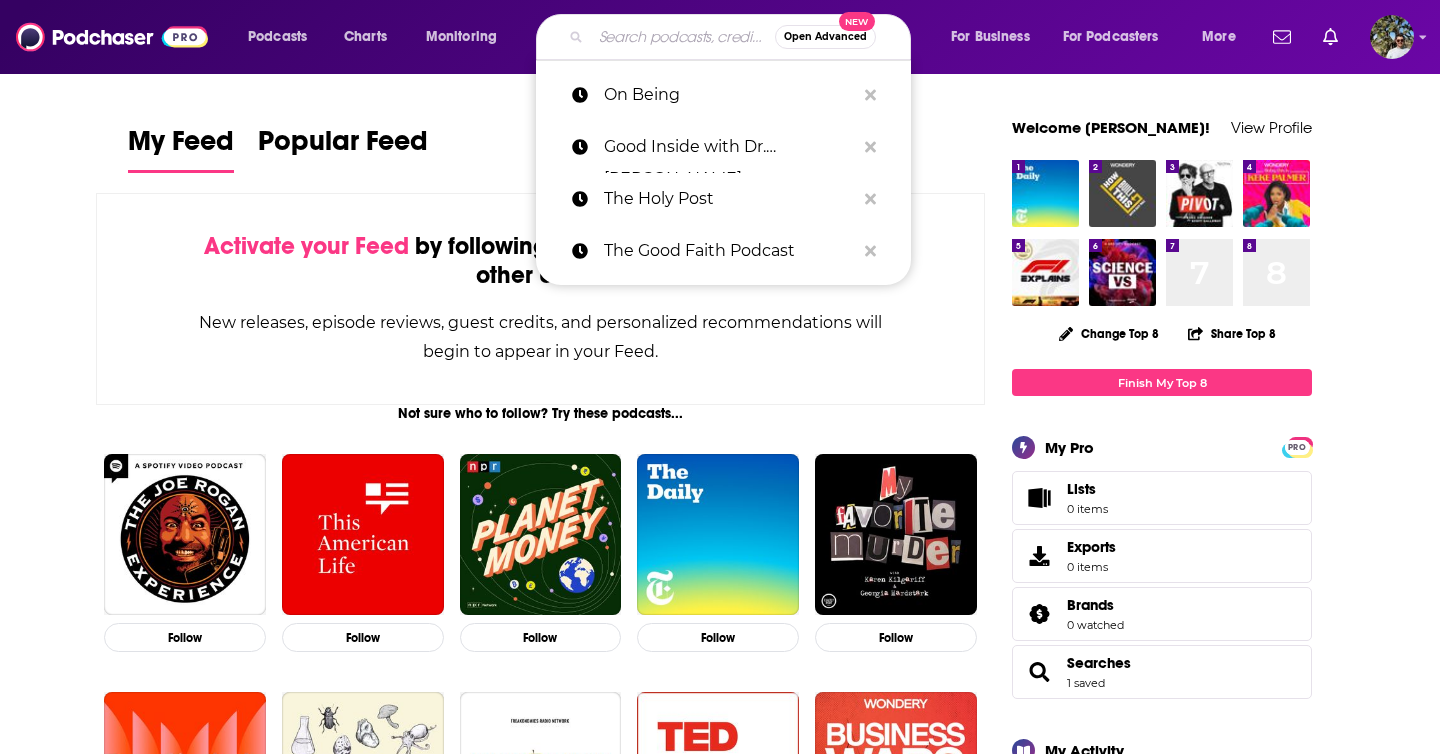 click at bounding box center [683, 37] 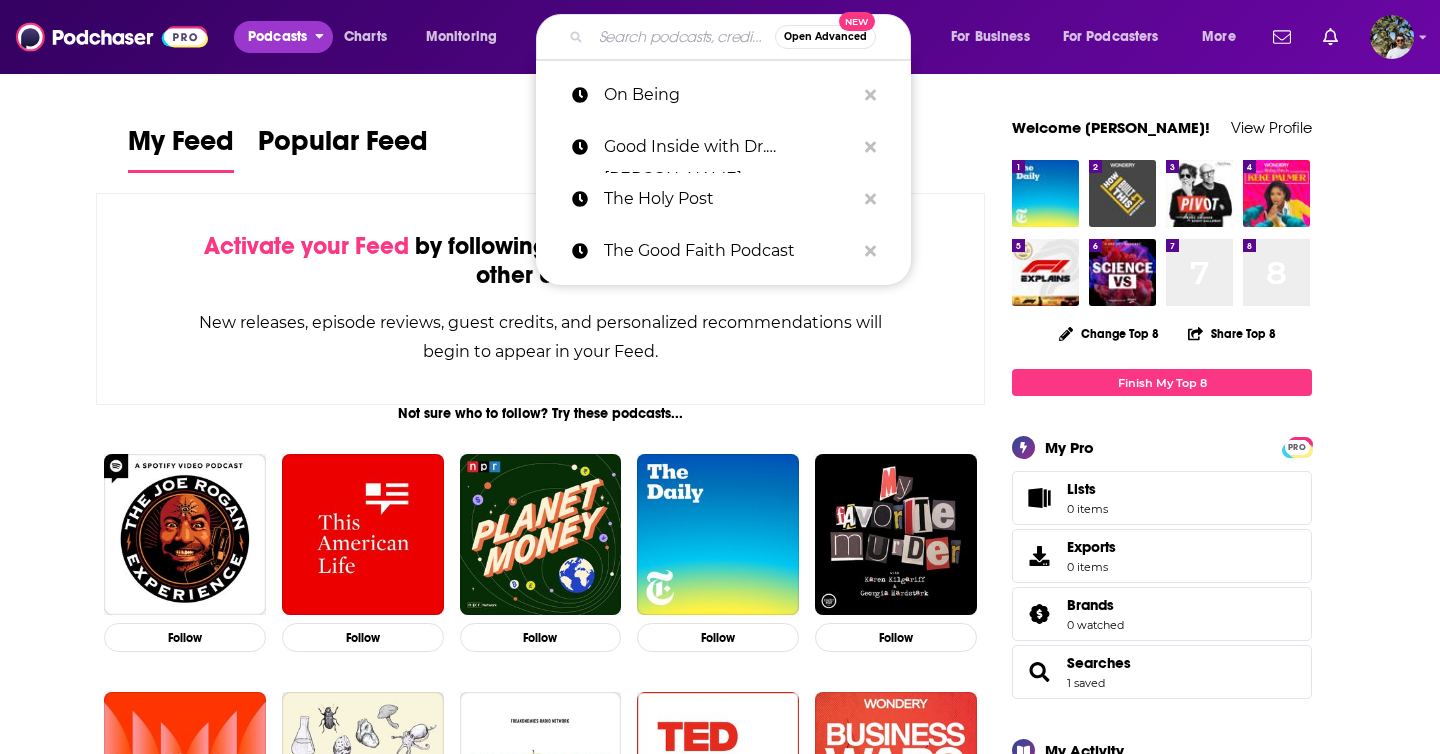 click on "Podcasts" at bounding box center [277, 37] 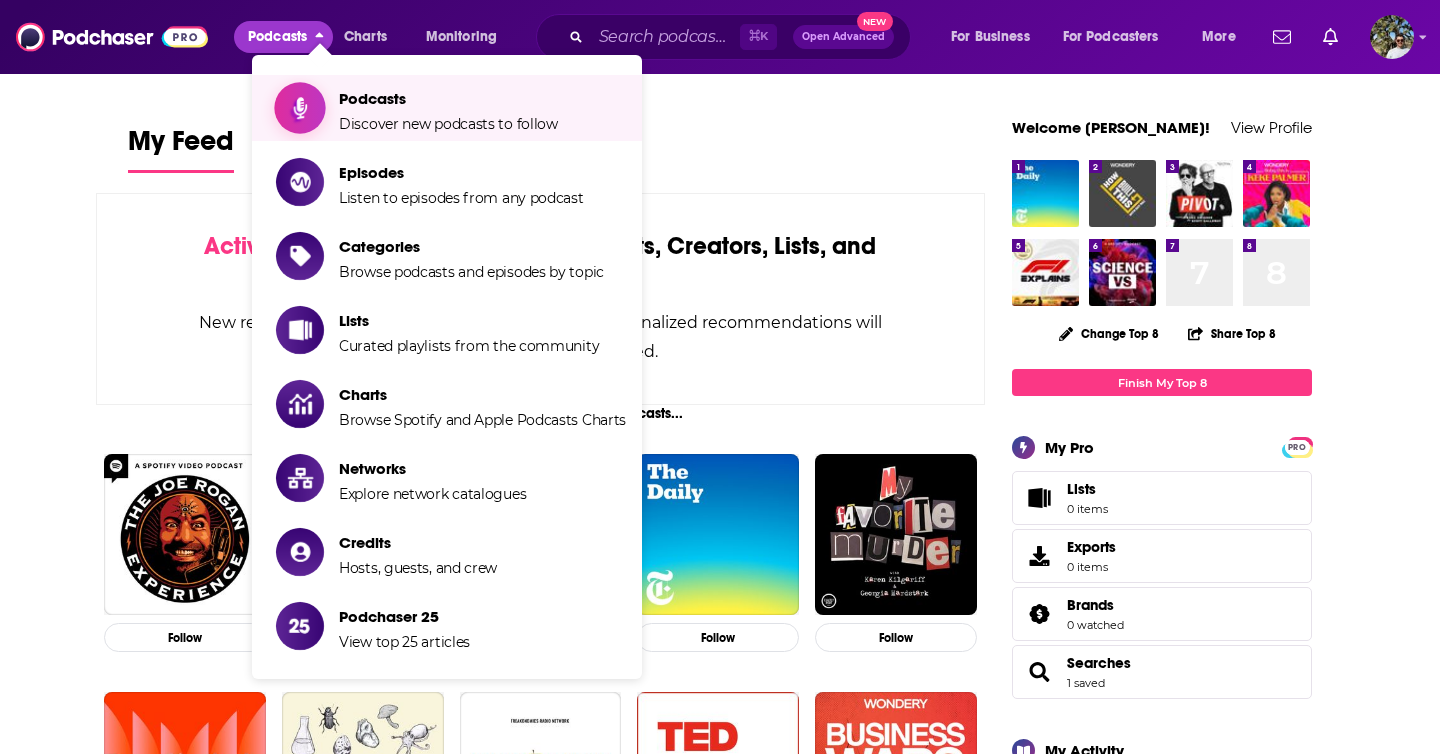 click 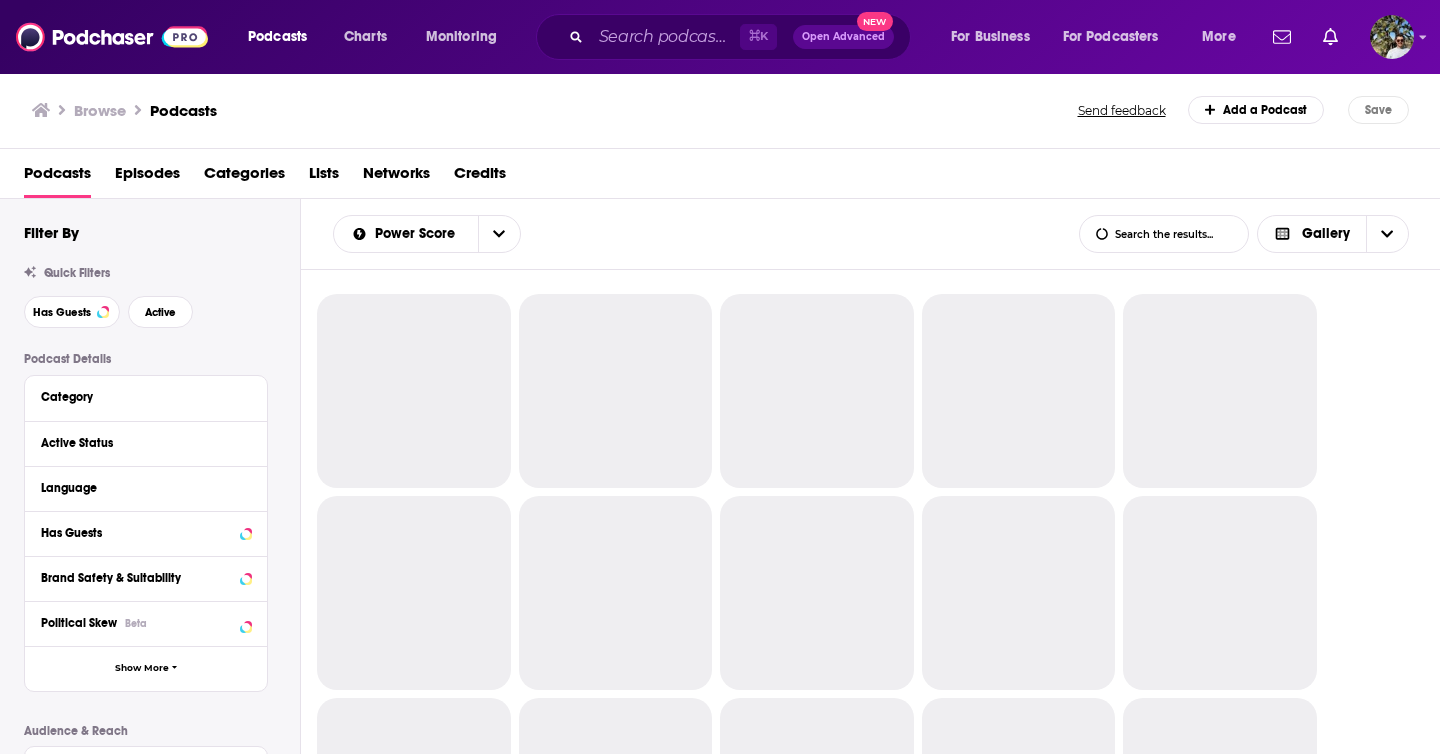 click on "⌘  K Open Advanced New" at bounding box center (723, 37) 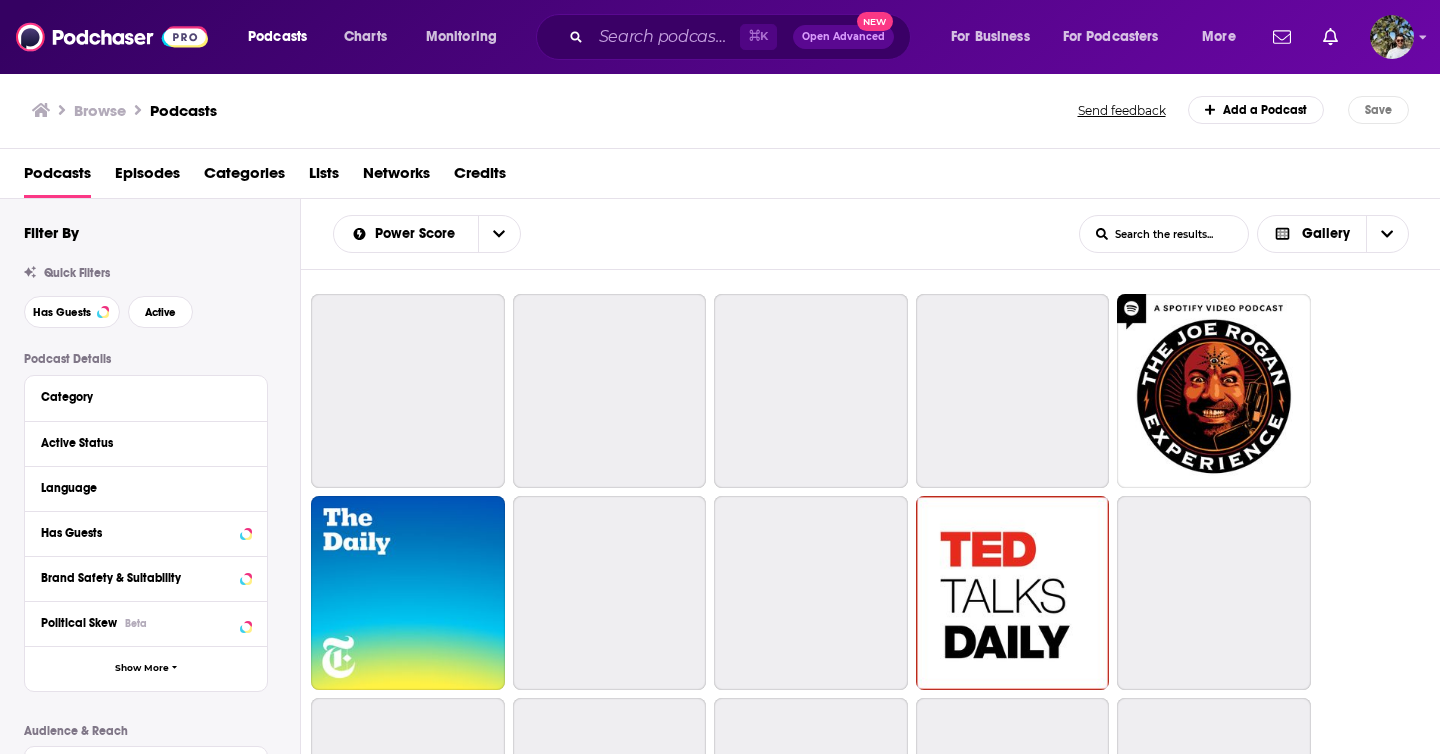 click on "Open Advanced" at bounding box center [843, 37] 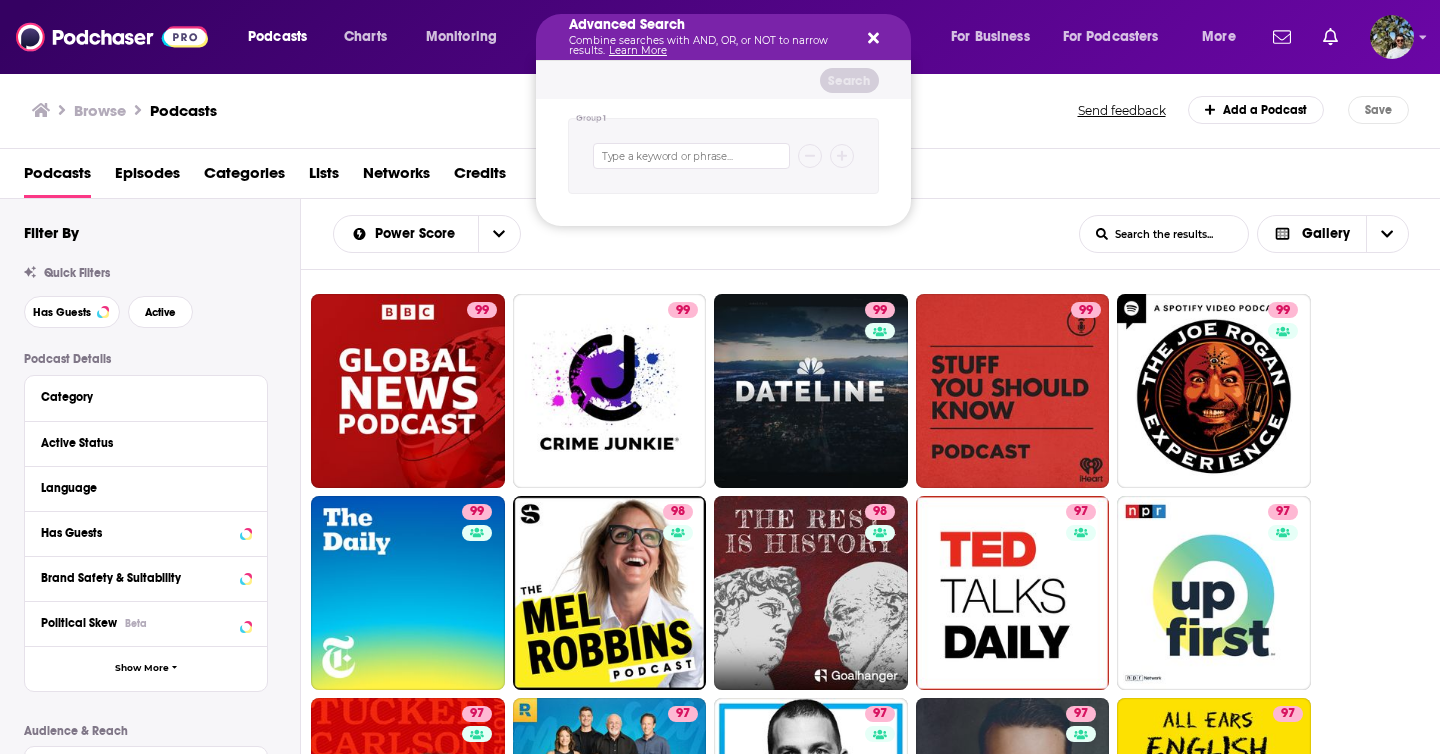 click on "Search" at bounding box center (723, 80) 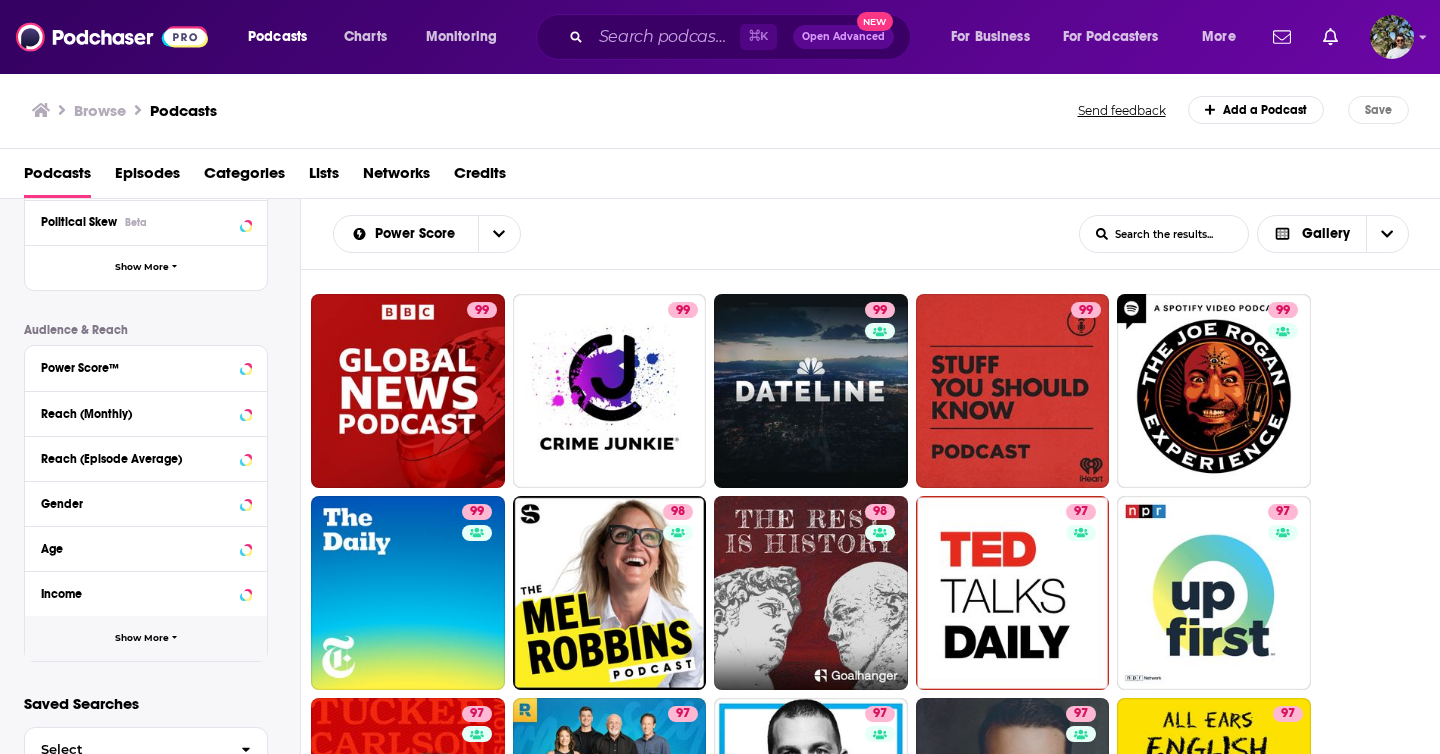 scroll, scrollTop: 458, scrollLeft: 0, axis: vertical 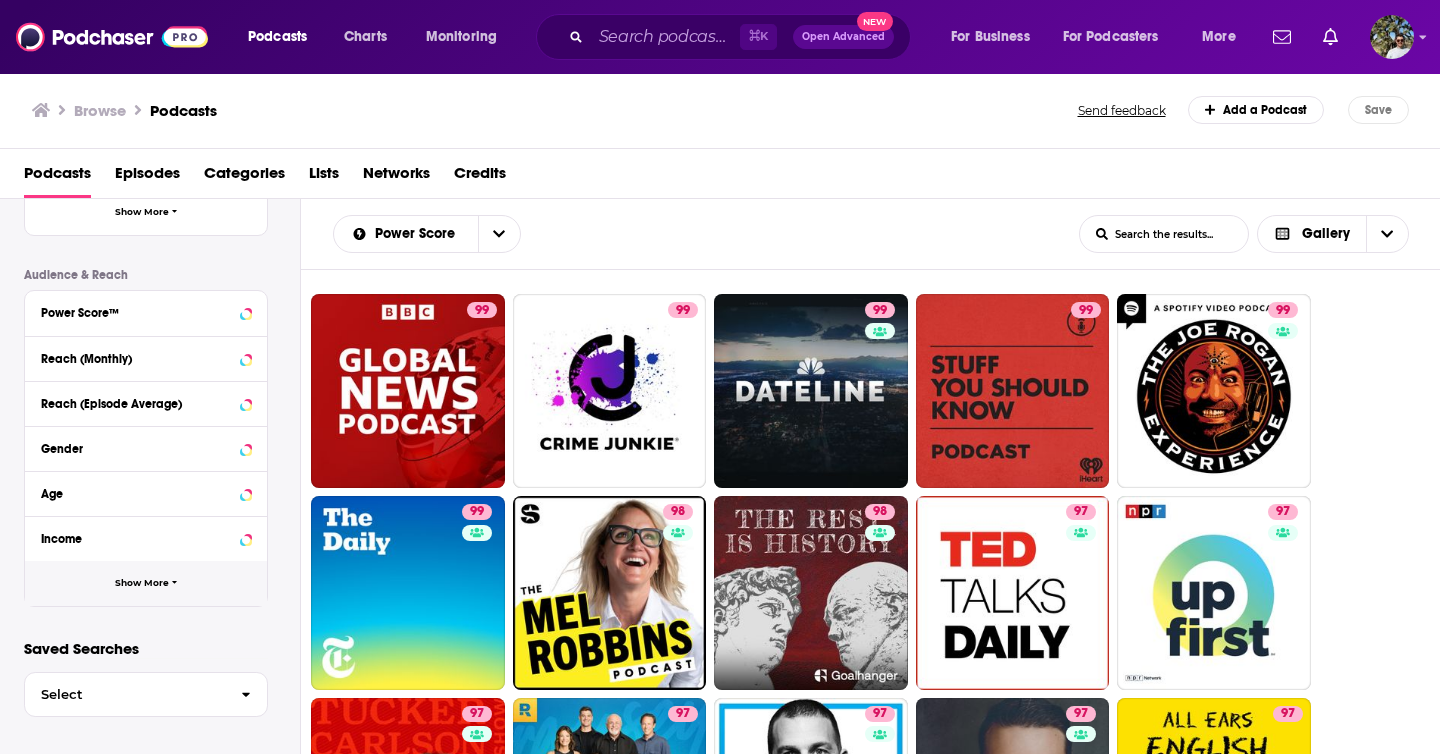 click on "Show More" at bounding box center (142, 583) 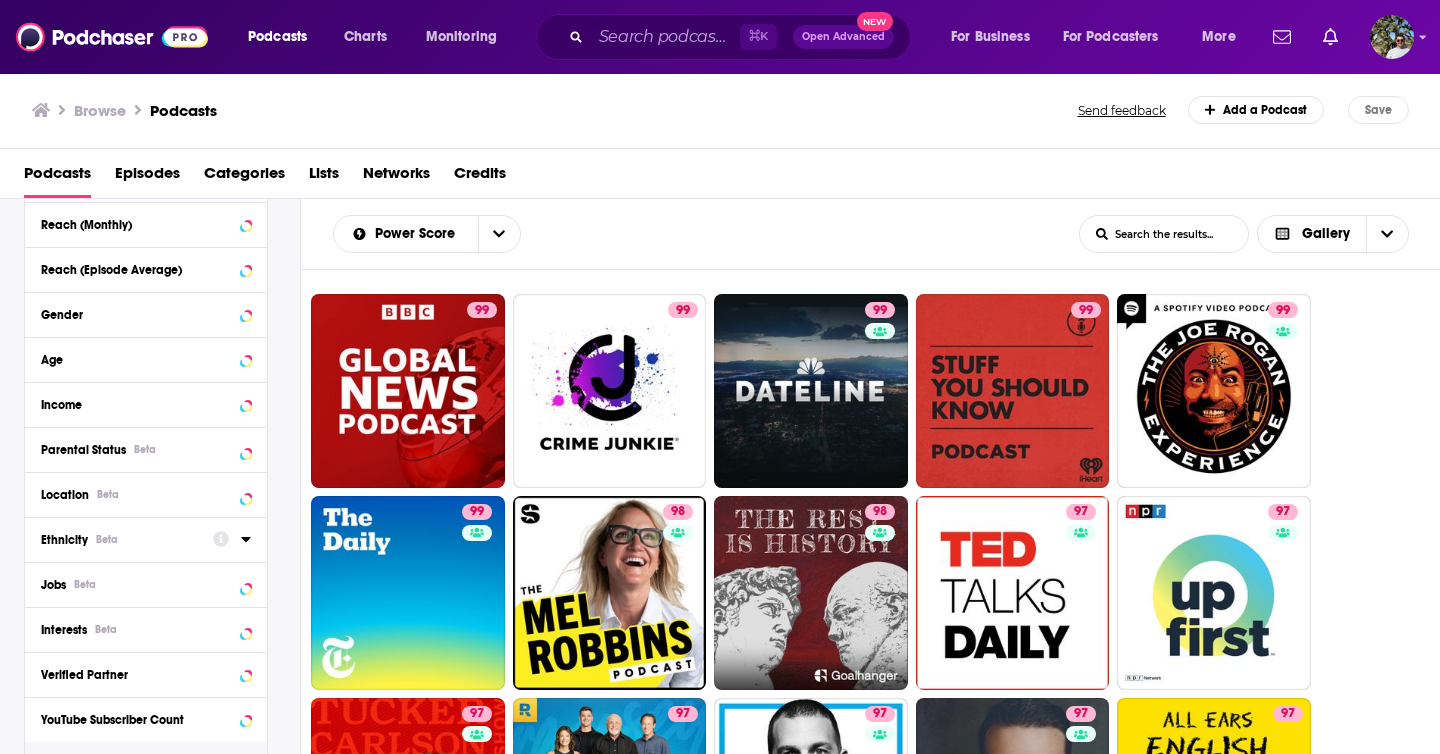 scroll, scrollTop: 593, scrollLeft: 0, axis: vertical 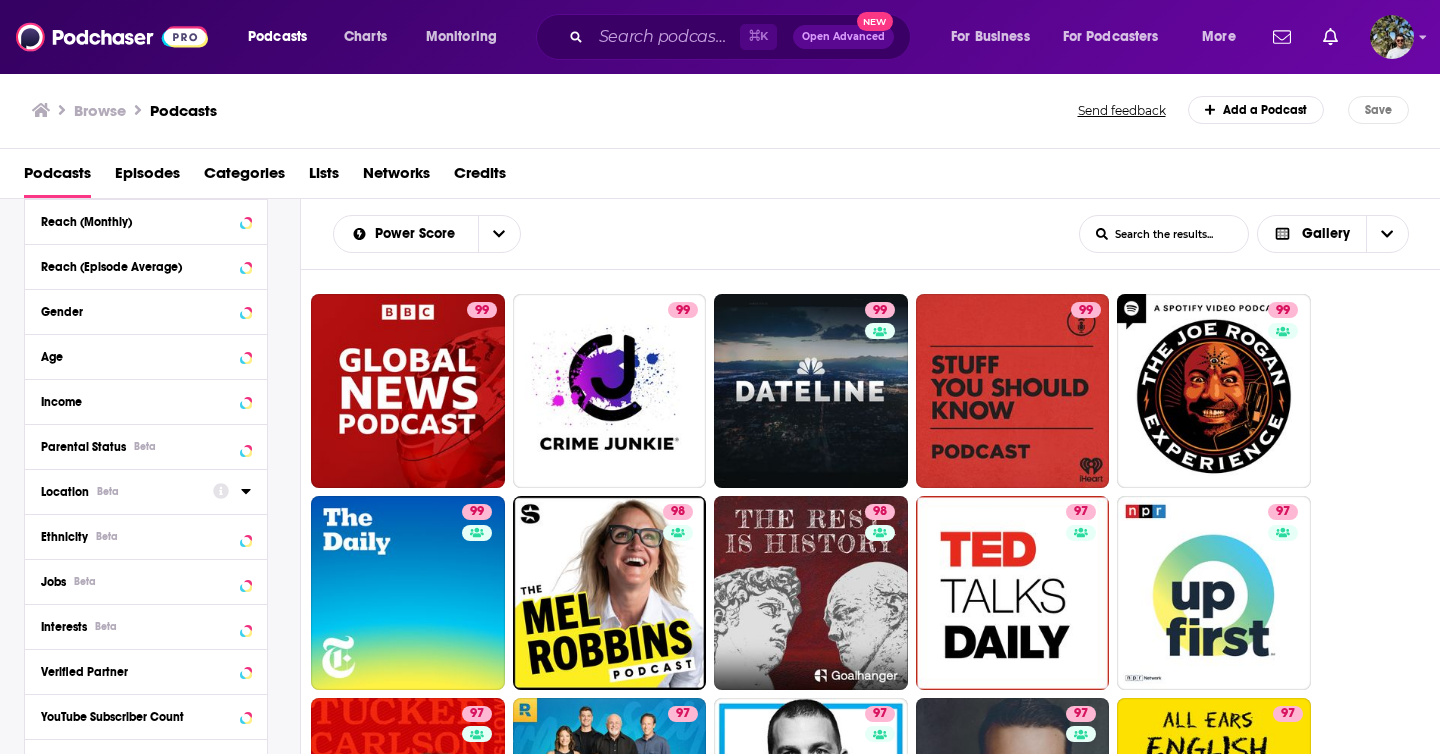 click on "Location Beta" at bounding box center (120, 492) 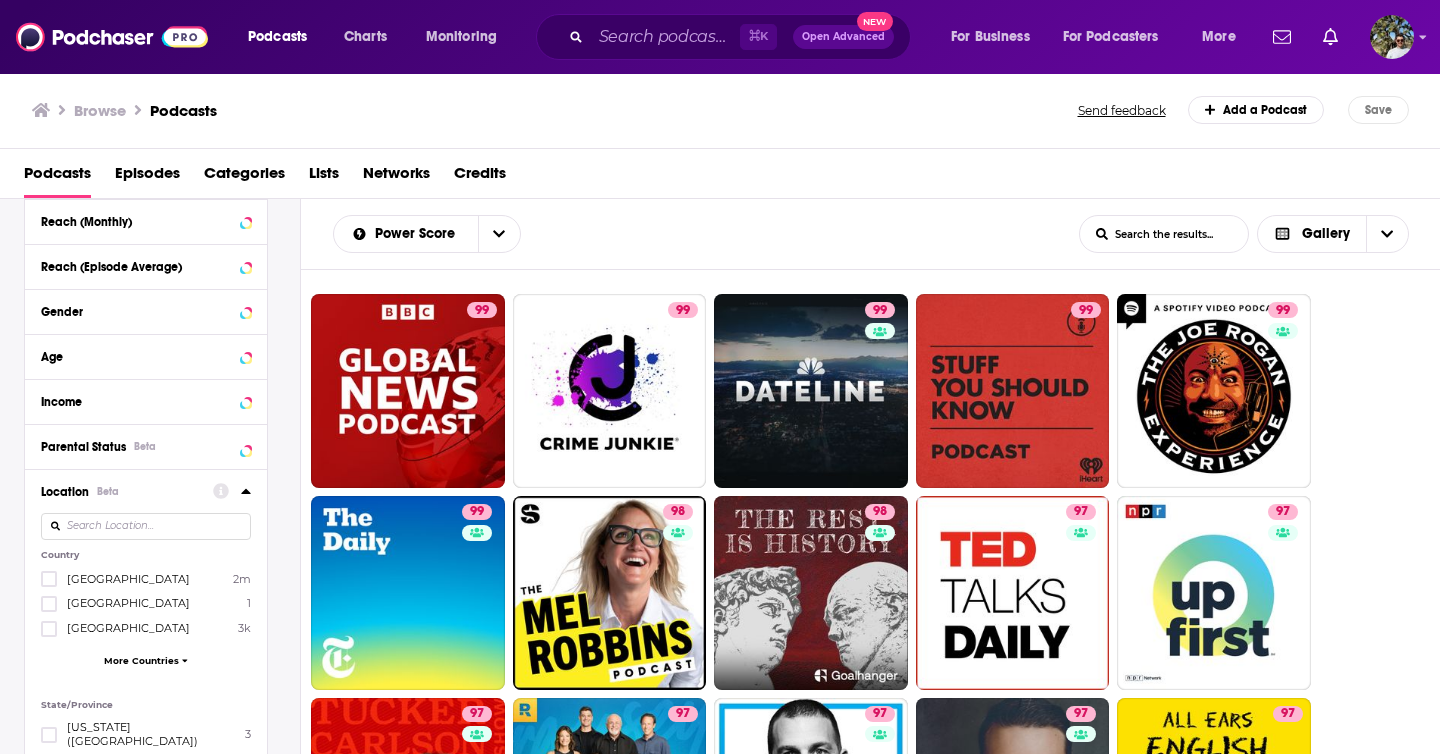 click at bounding box center (146, 526) 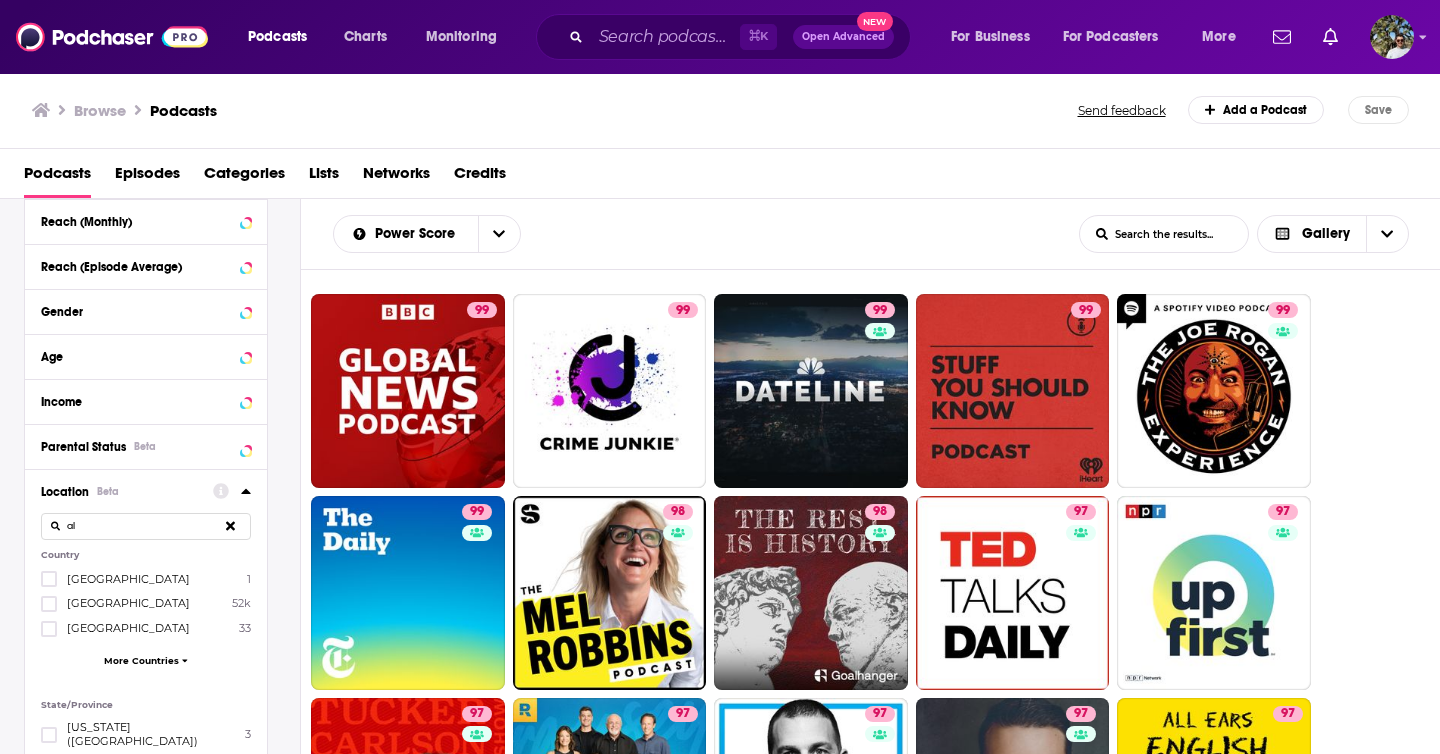 type on "a" 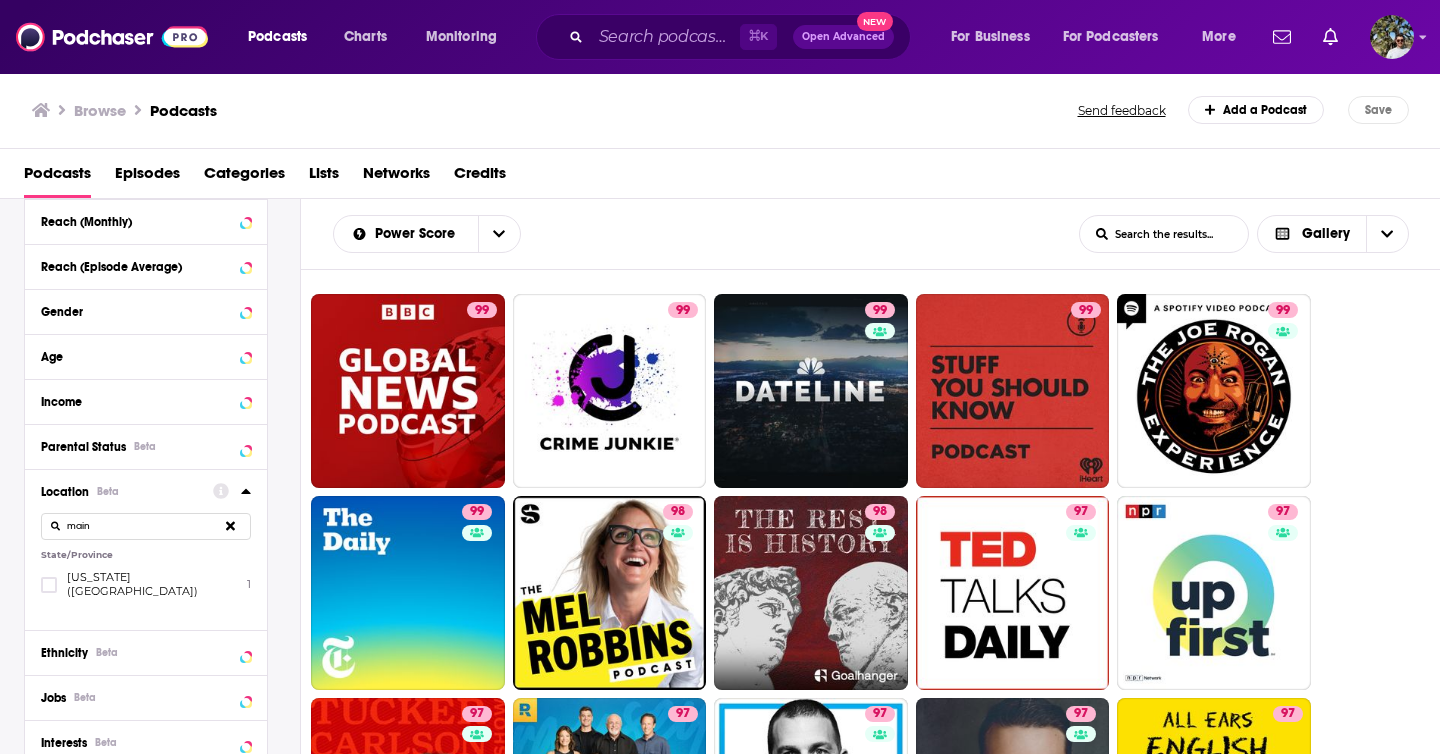 click on "[US_STATE] ([GEOGRAPHIC_DATA])" at bounding box center [152, 584] 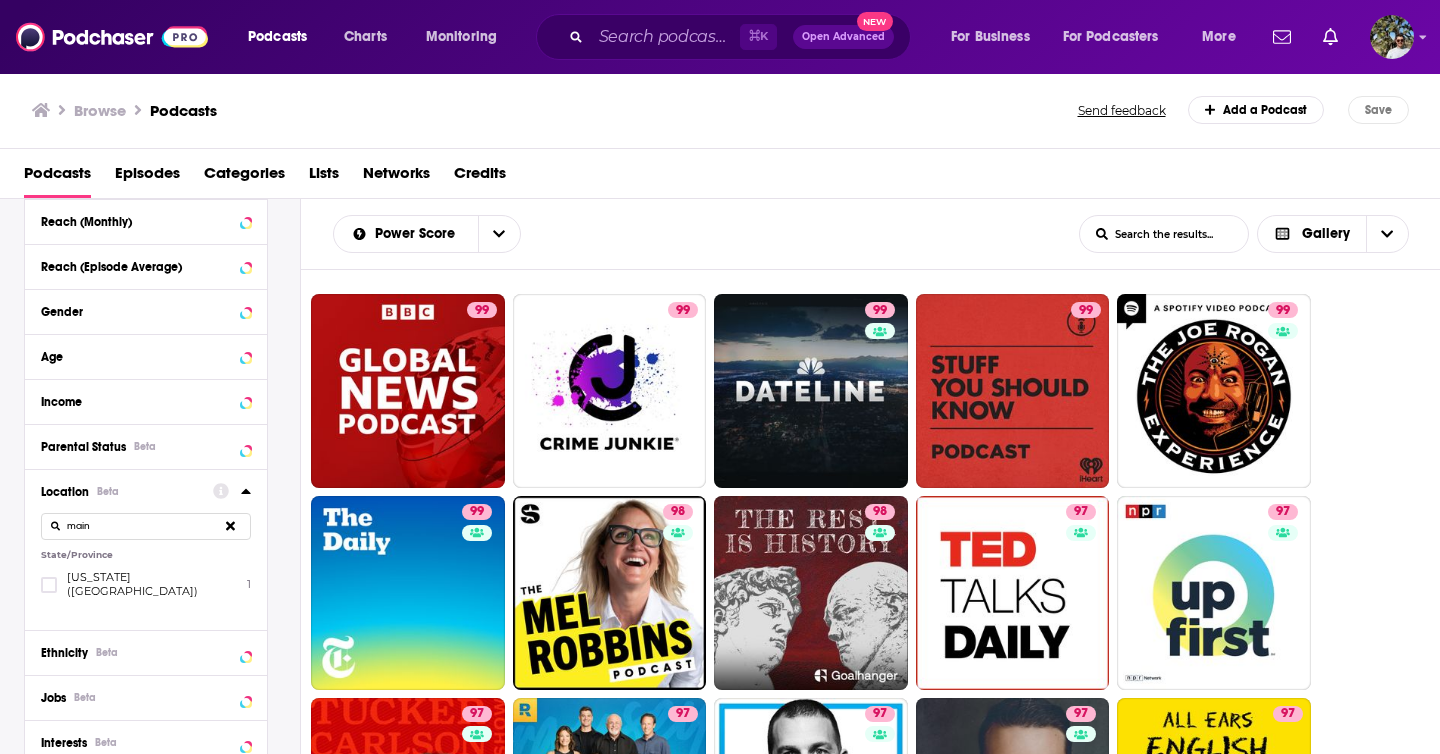 click at bounding box center (49, 591) 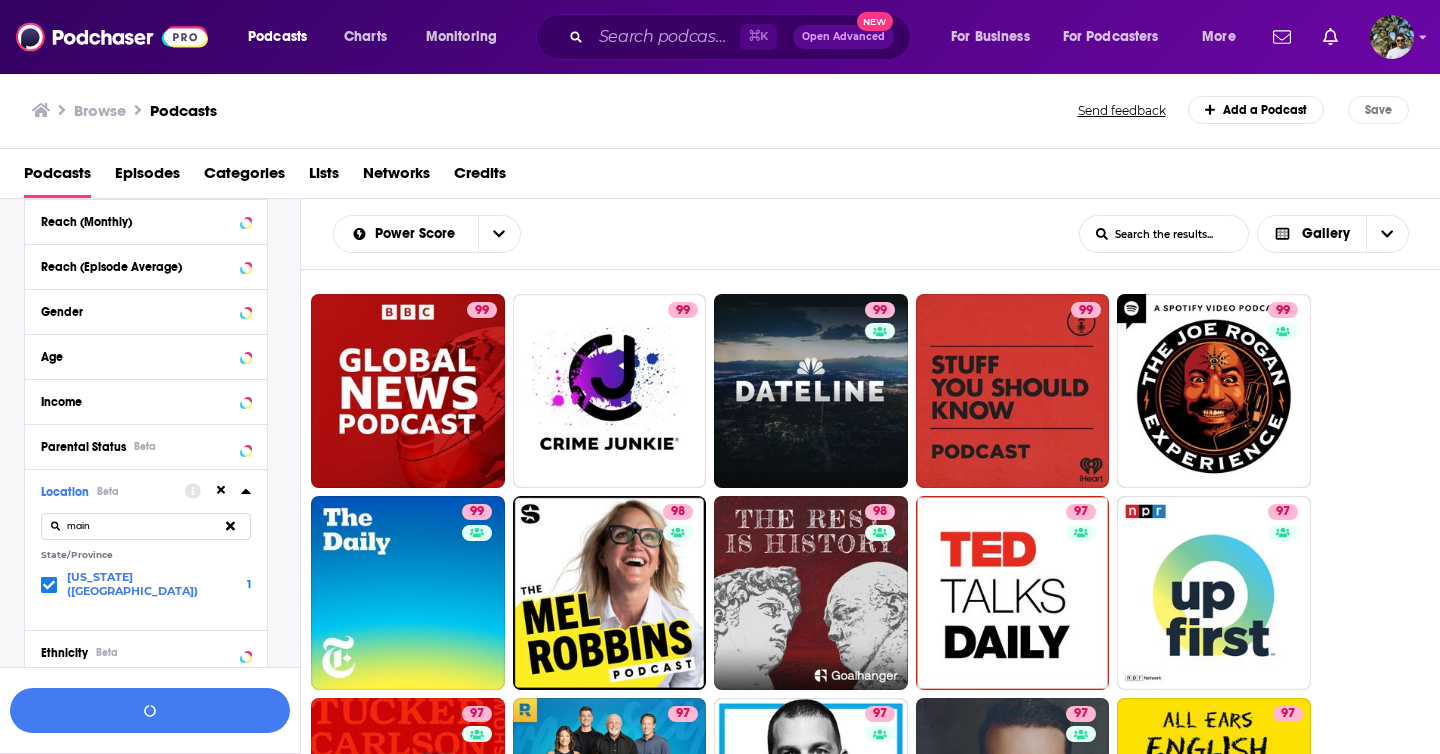 click on "main" at bounding box center (146, 526) 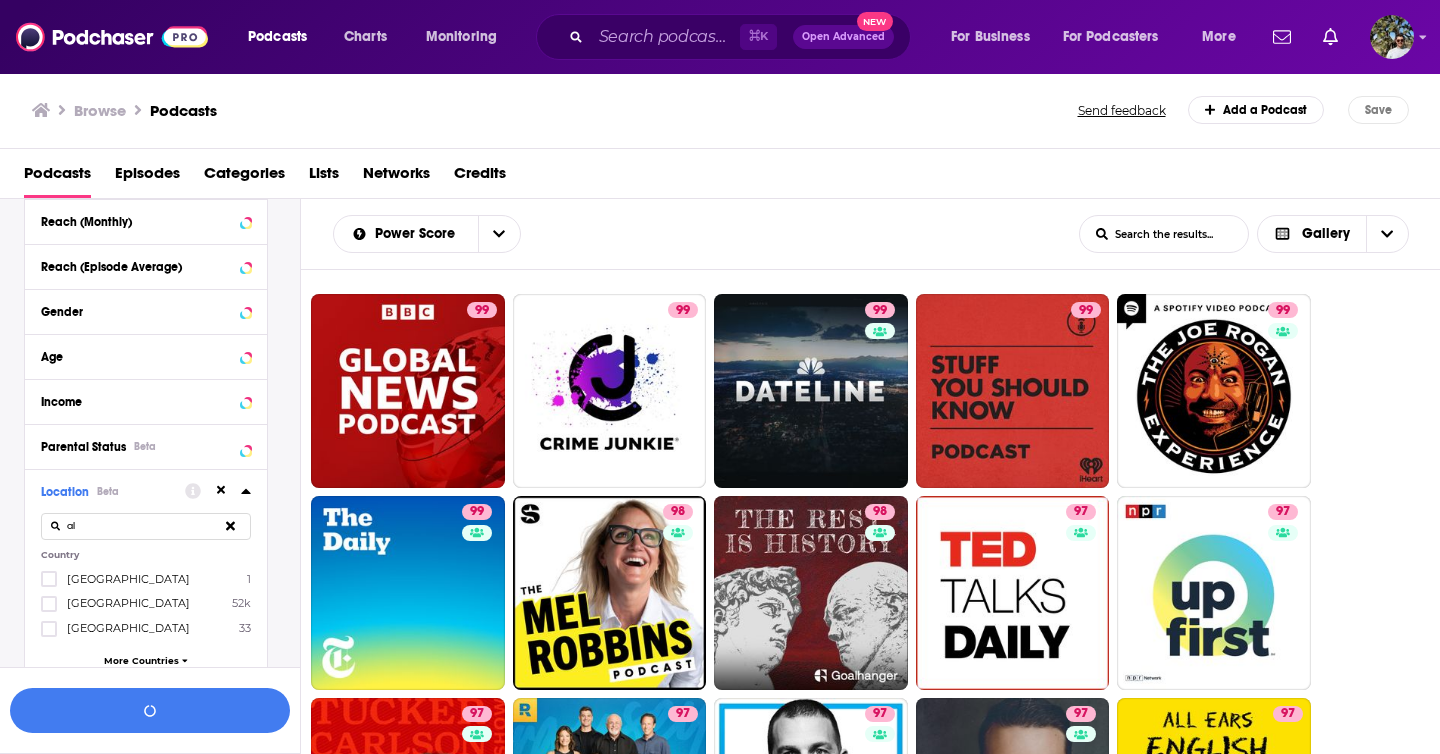 type on "a" 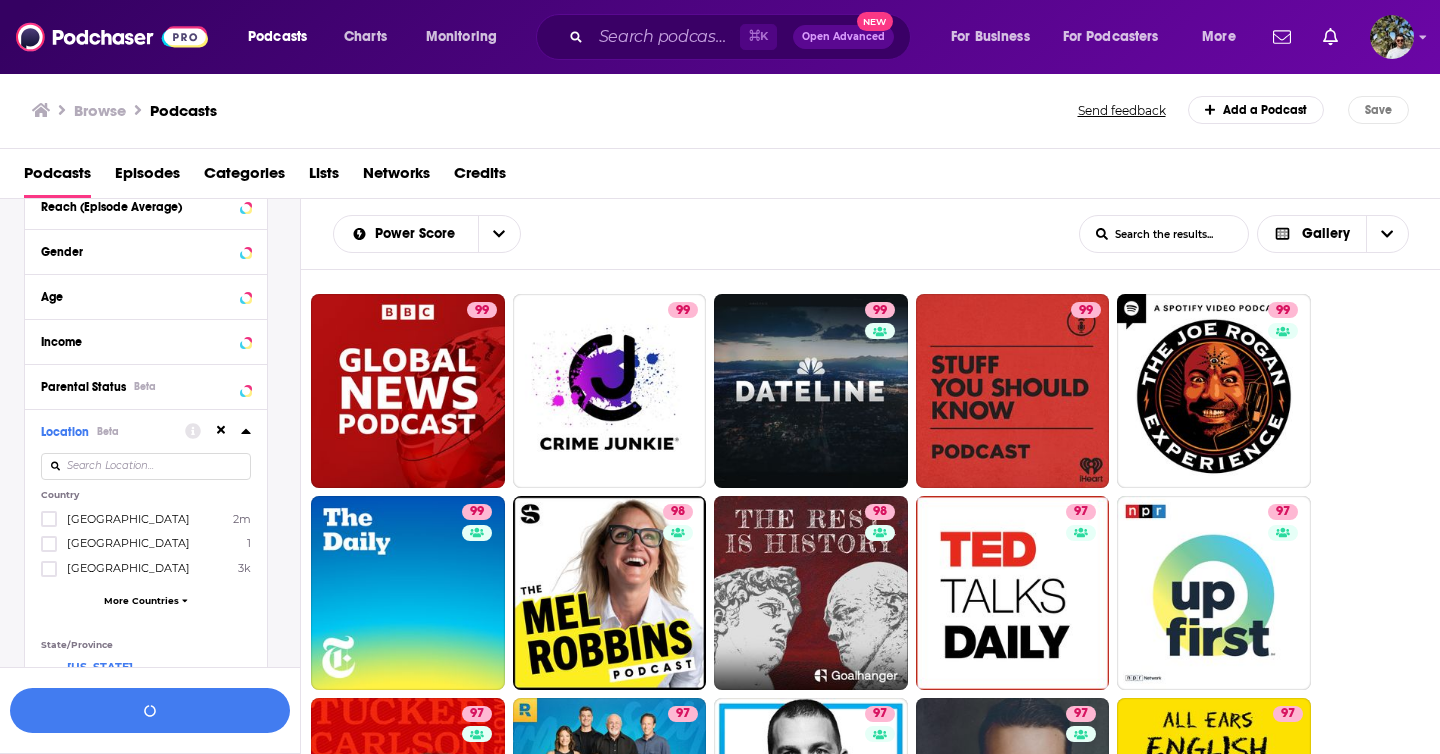 scroll, scrollTop: 657, scrollLeft: 0, axis: vertical 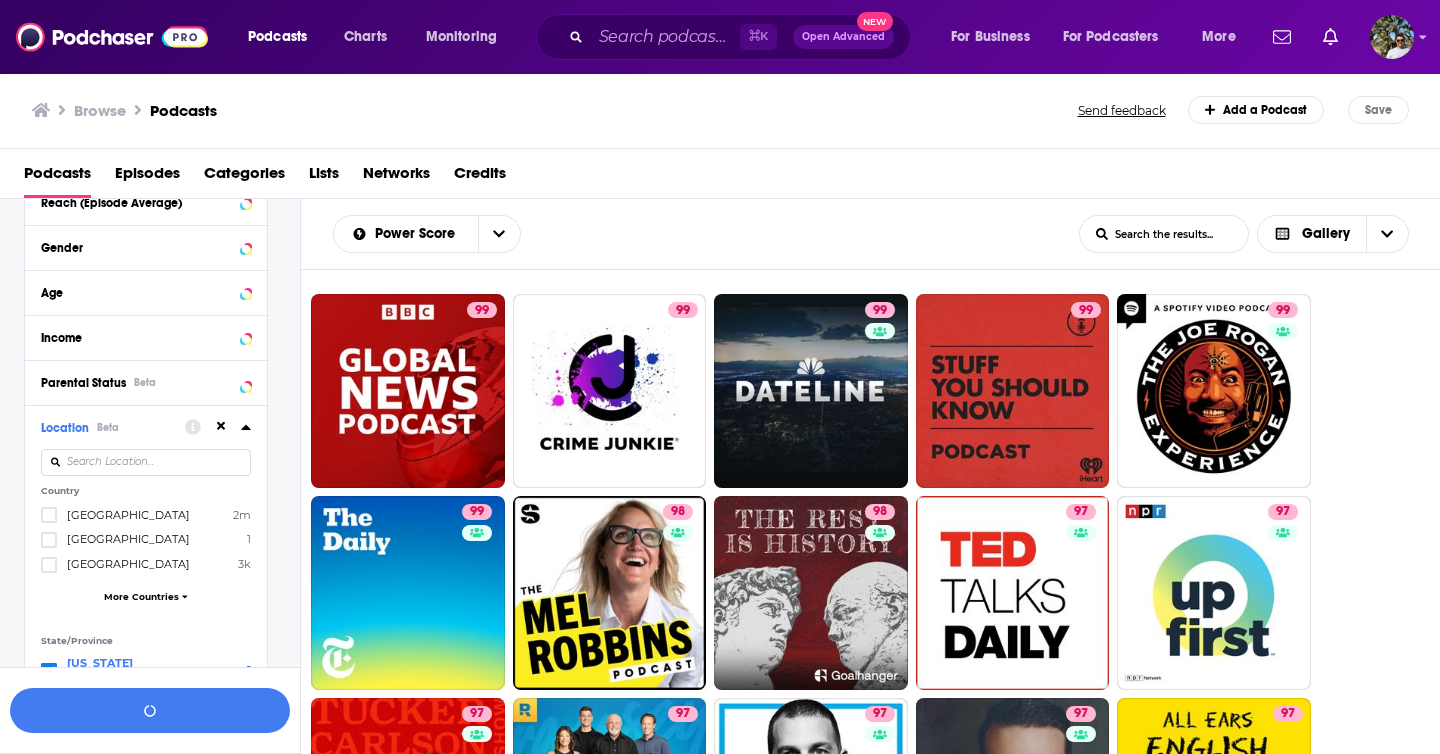 type 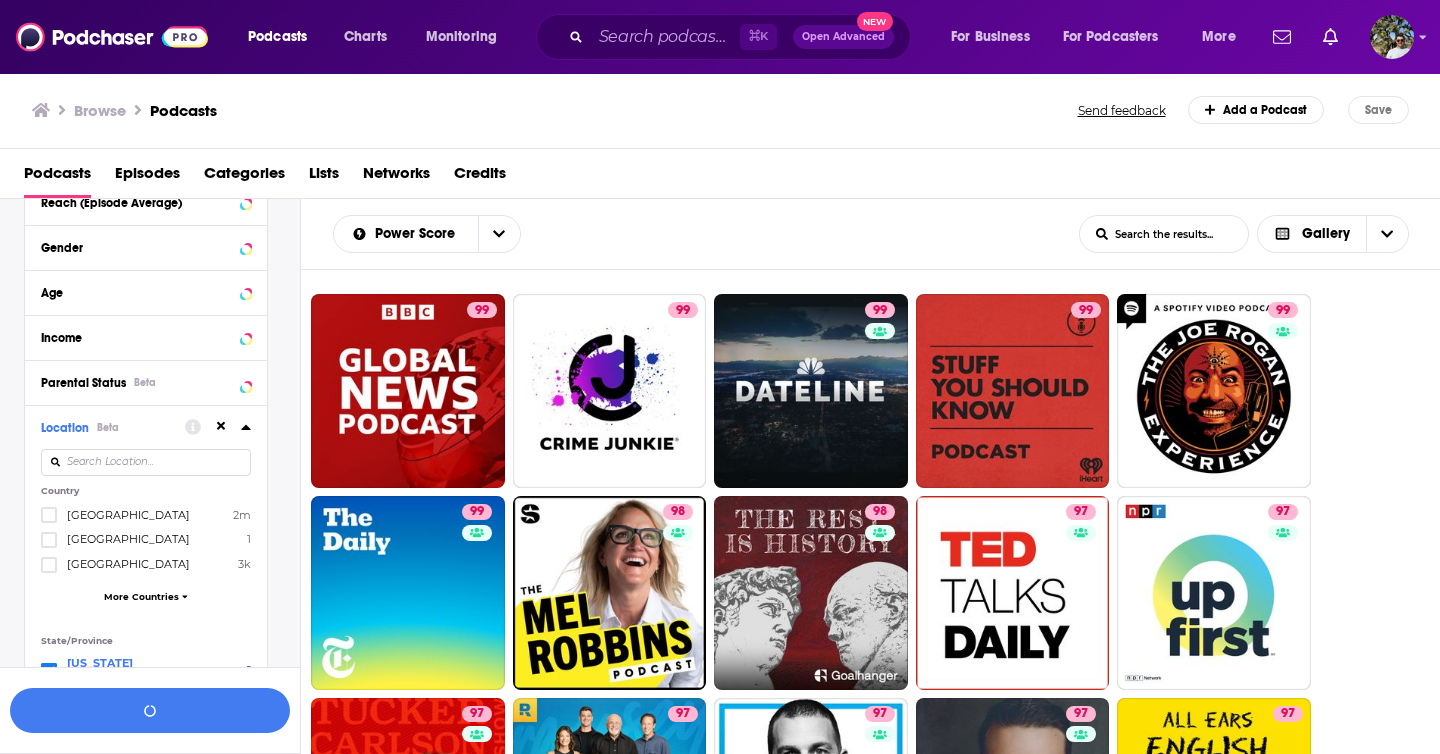 click on "[GEOGRAPHIC_DATA] 2m [GEOGRAPHIC_DATA] 1 [GEOGRAPHIC_DATA] 3k More Countries" at bounding box center (146, 559) 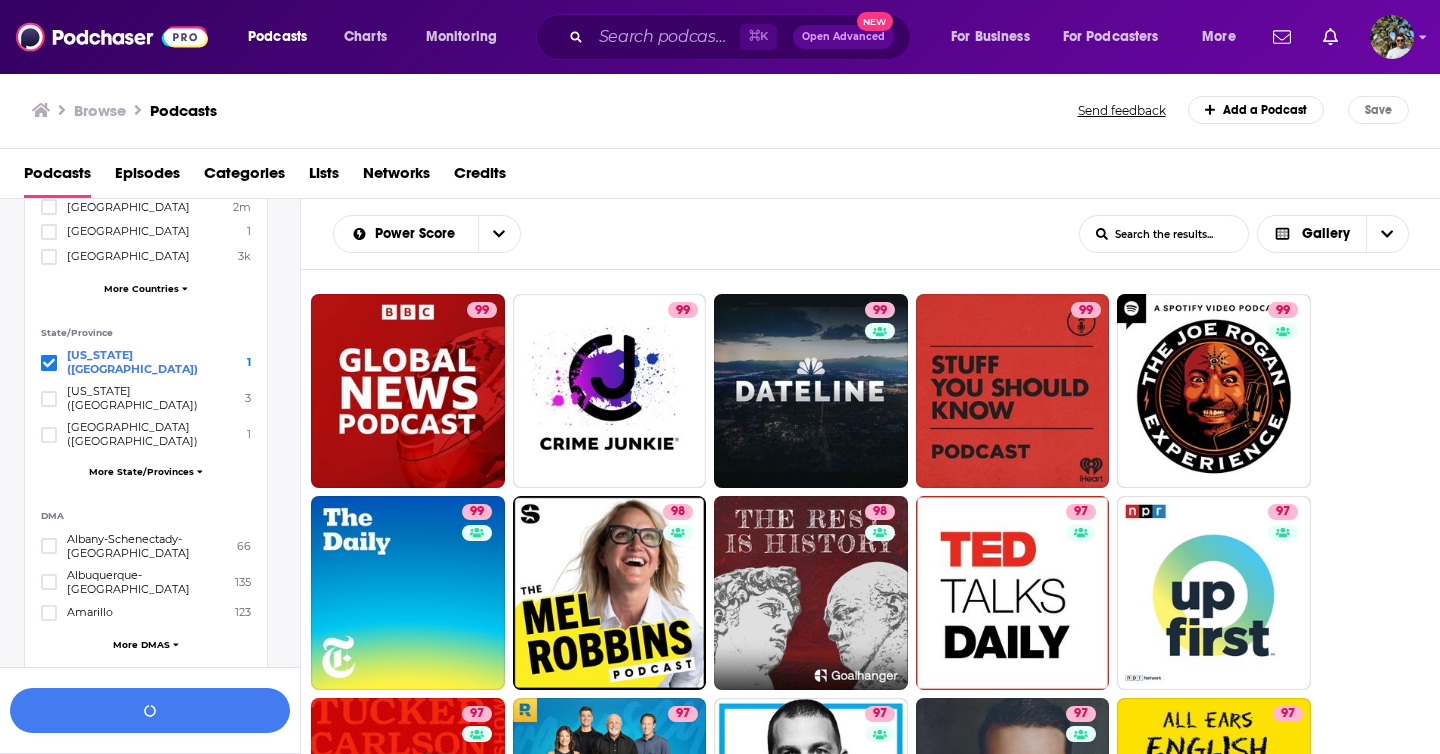 scroll, scrollTop: 966, scrollLeft: 0, axis: vertical 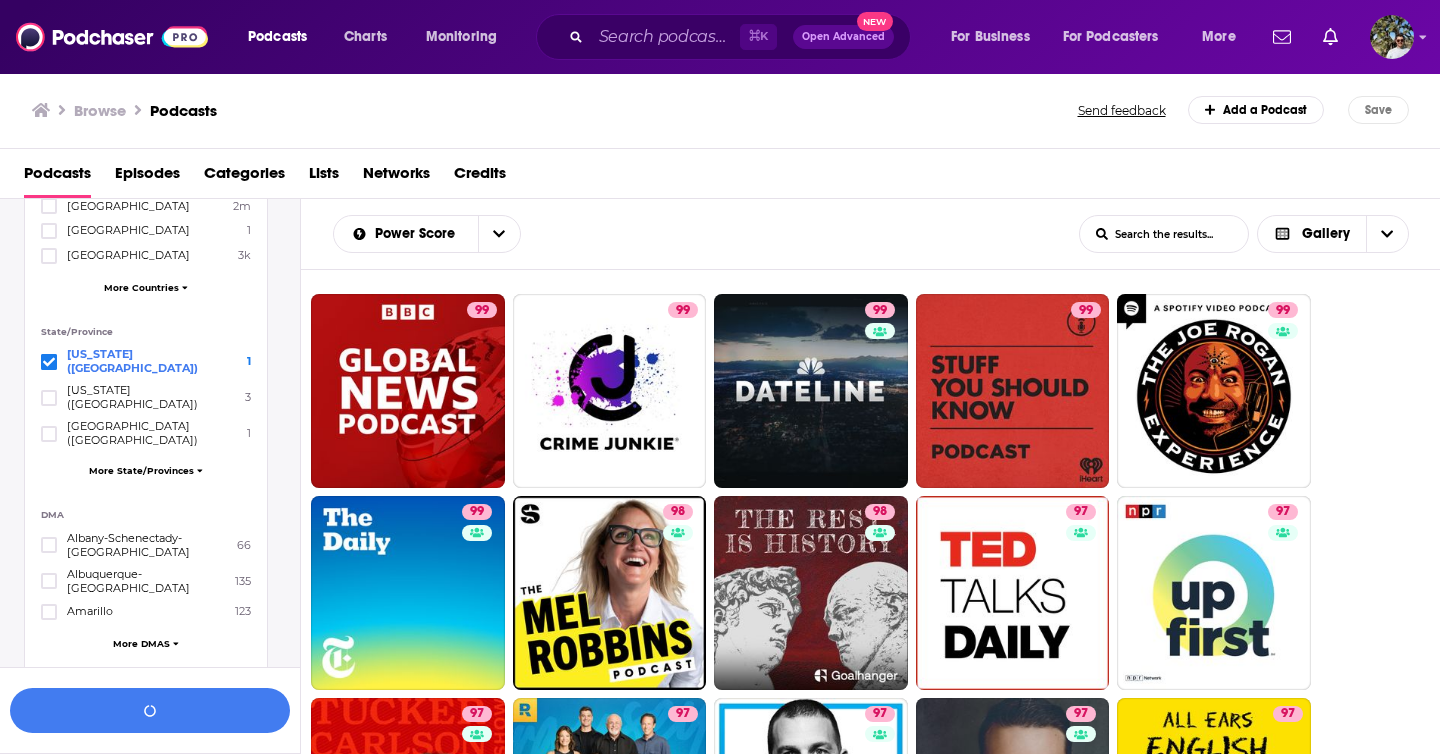click on "More State/Provinces" at bounding box center (141, 470) 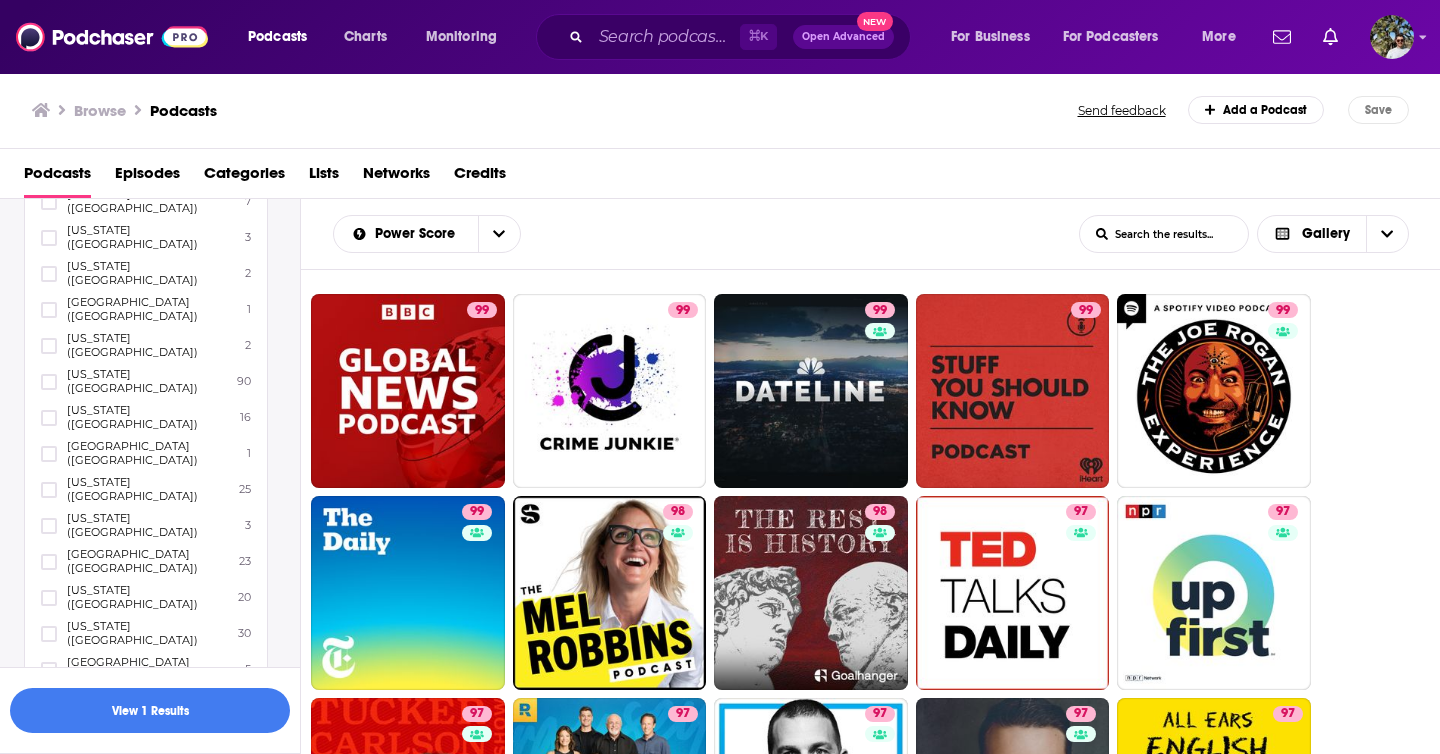 scroll, scrollTop: 1855, scrollLeft: 0, axis: vertical 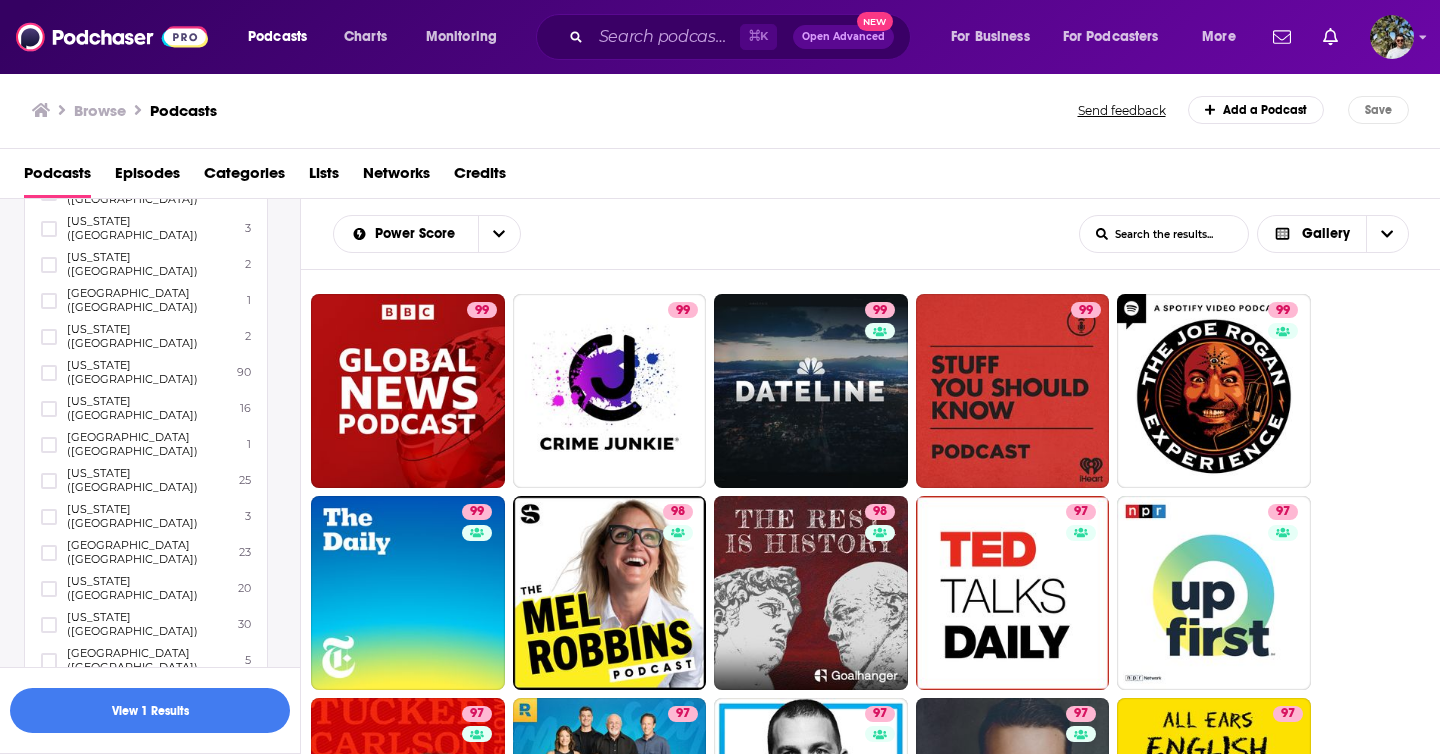 click on "More DMAS" at bounding box center [141, 1122] 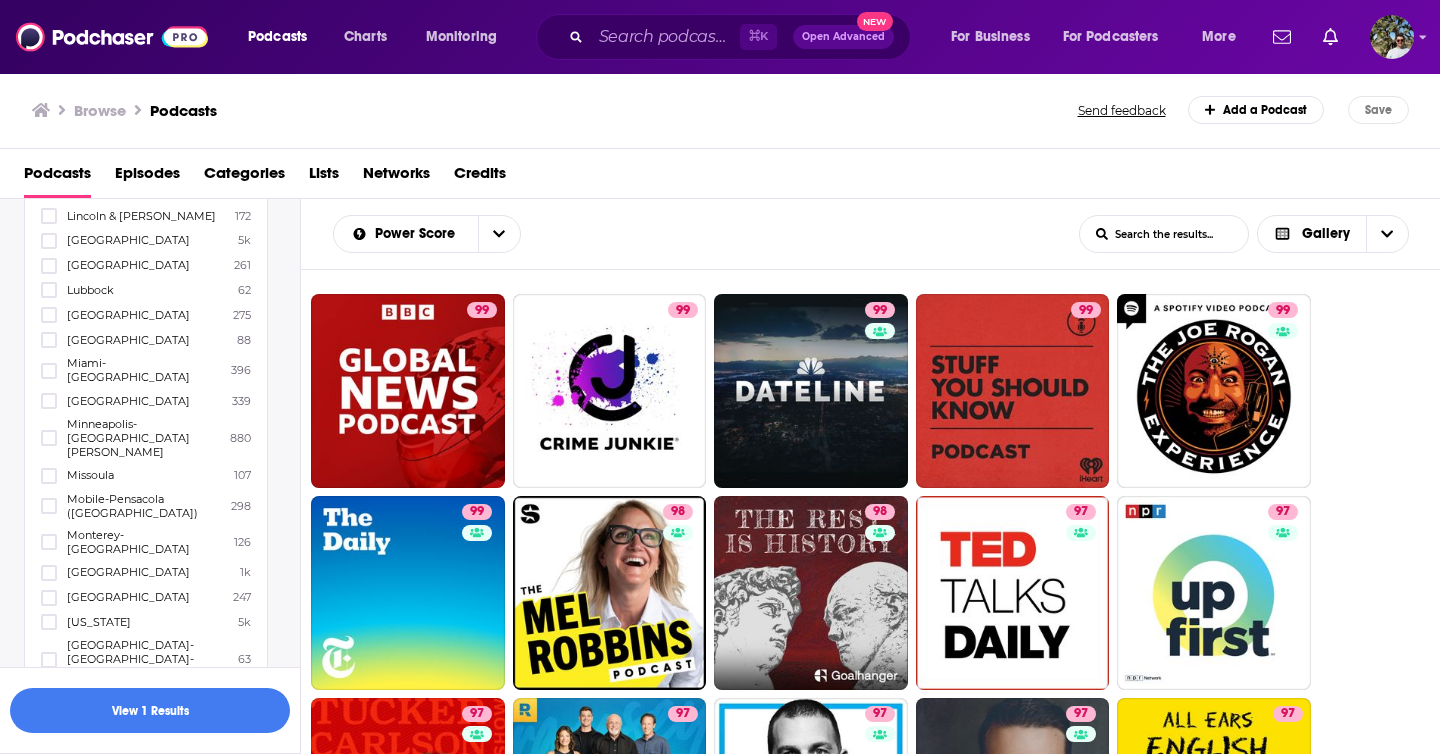 scroll, scrollTop: 4341, scrollLeft: 0, axis: vertical 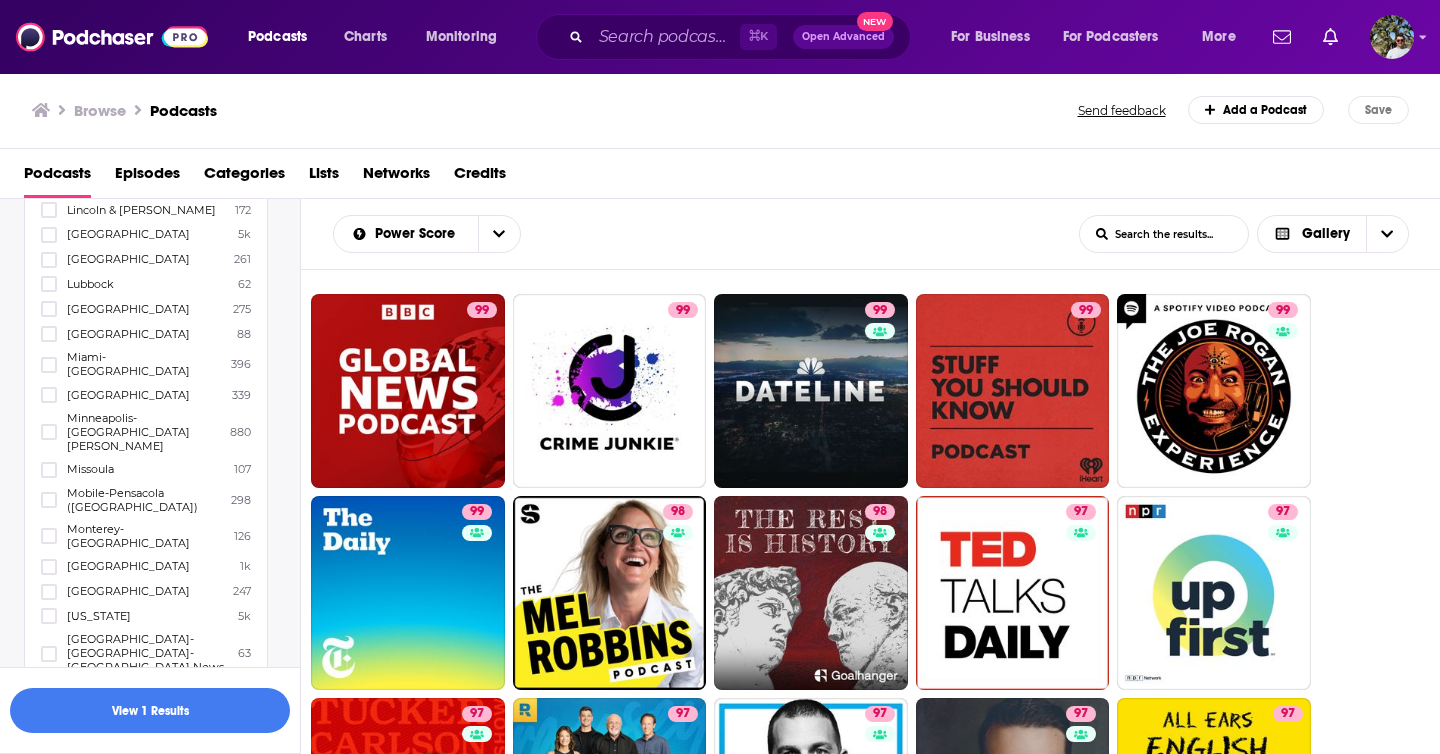 click on "Show Less" at bounding box center (142, 1819) 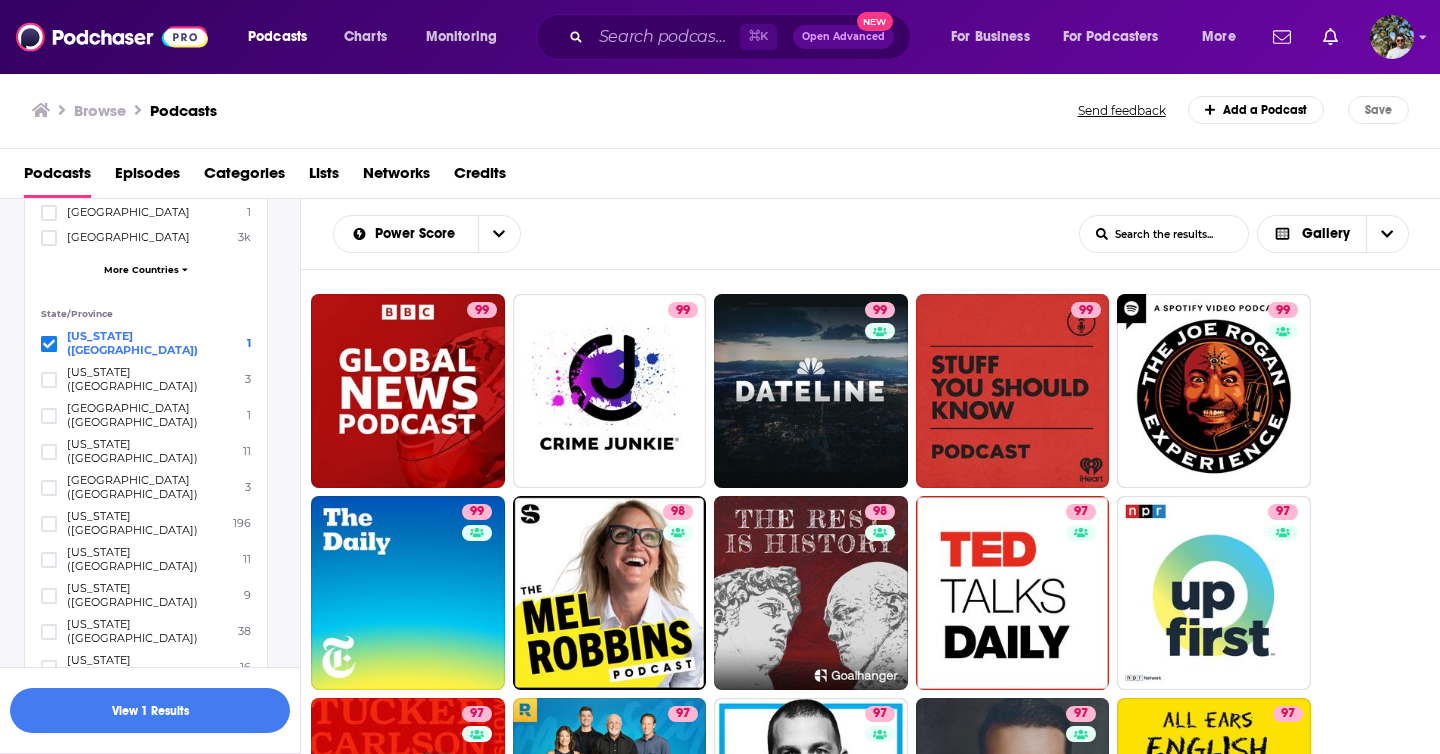 scroll, scrollTop: 981, scrollLeft: 0, axis: vertical 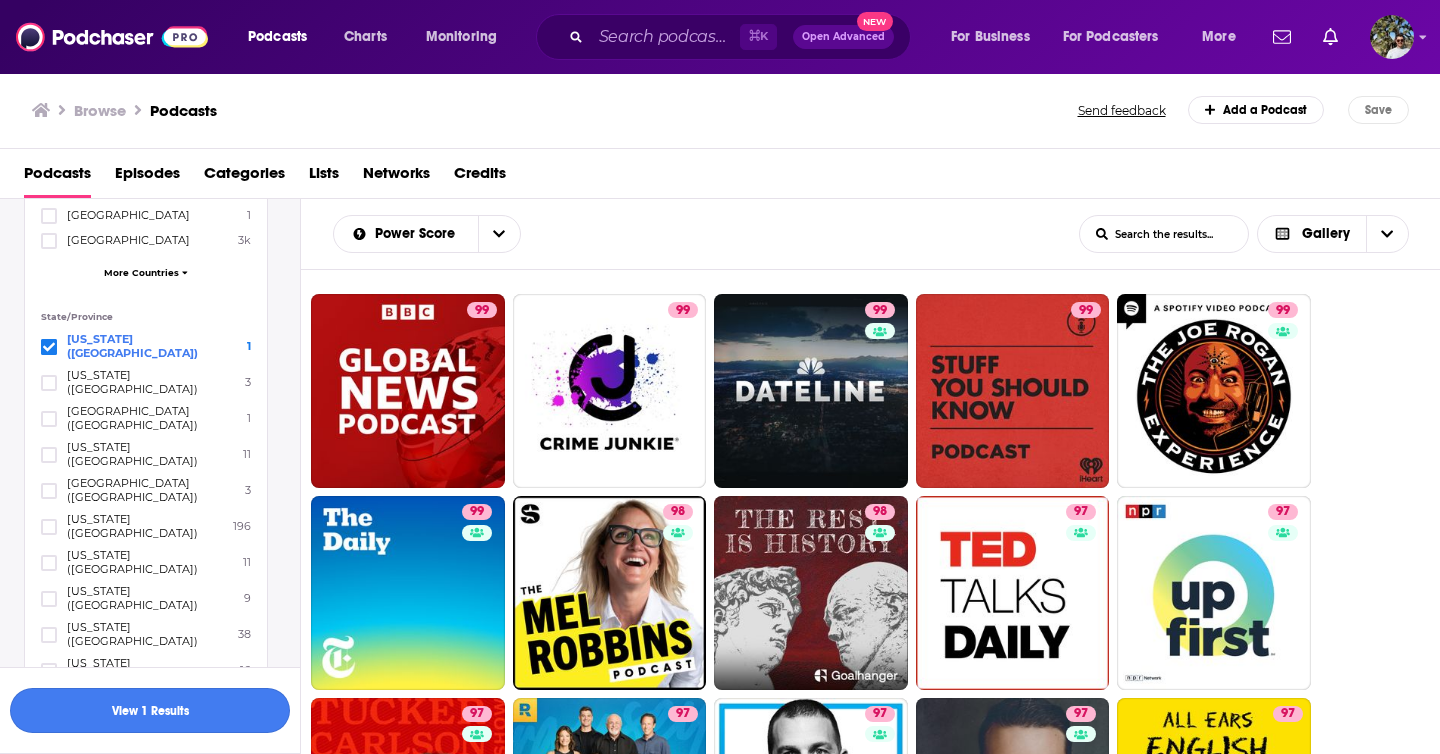 click on "View 1 Results" at bounding box center [150, 710] 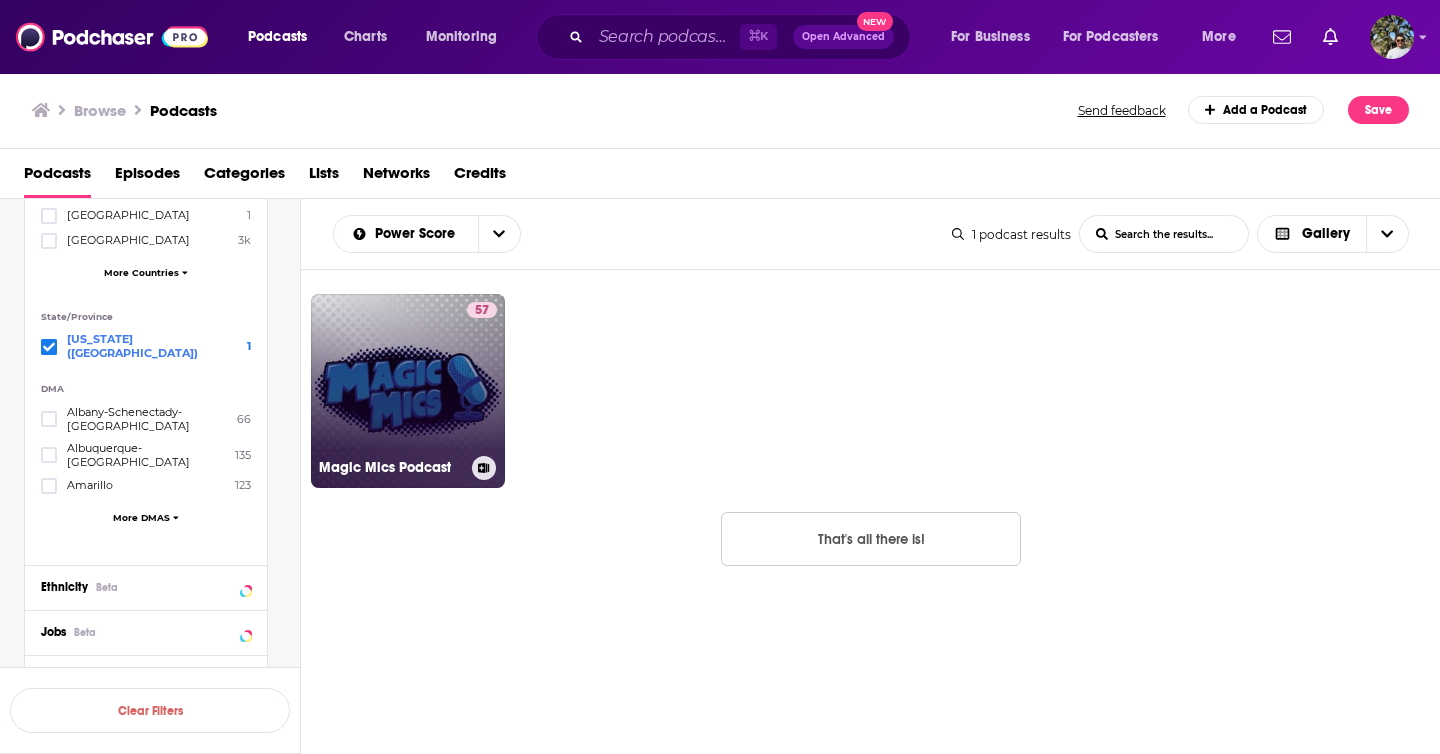 click on "57 Magic Mics Podcast" at bounding box center (408, 391) 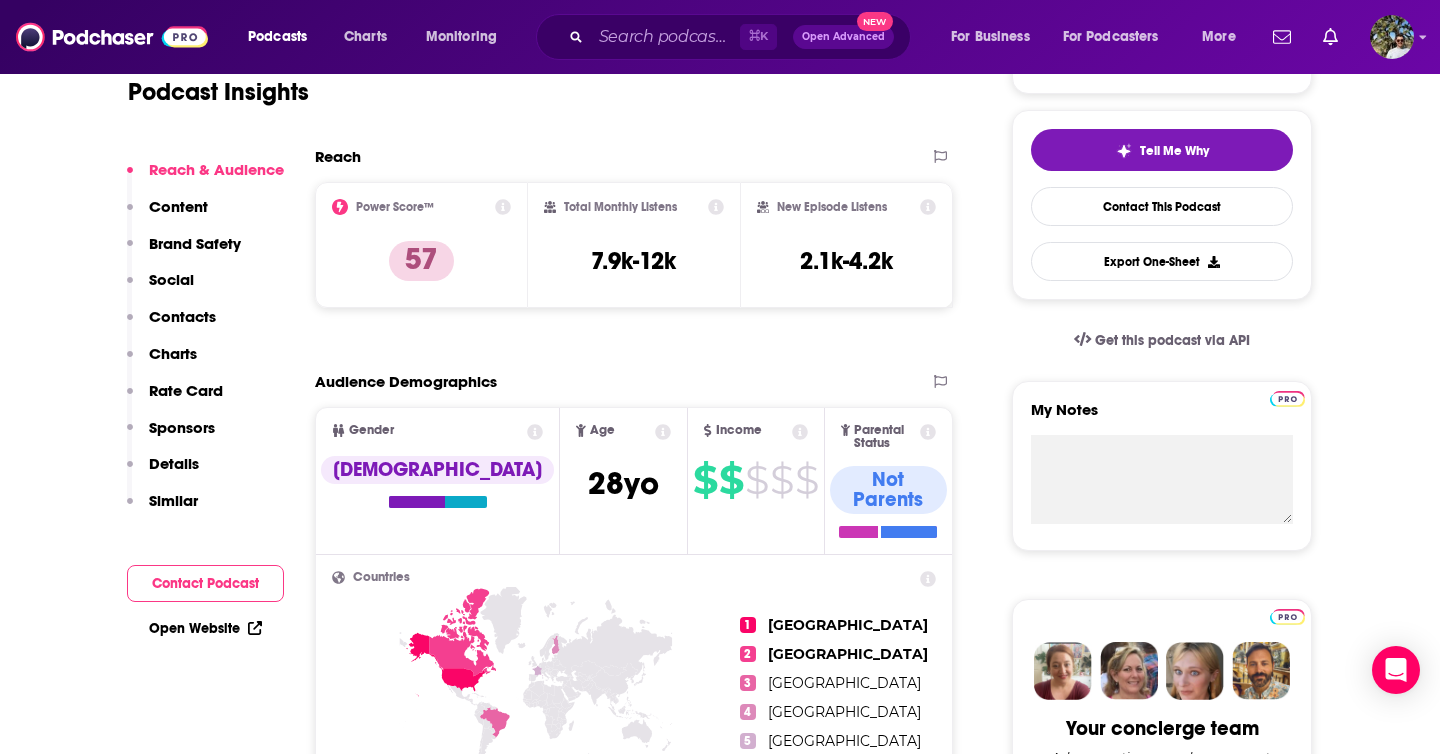 scroll, scrollTop: 0, scrollLeft: 0, axis: both 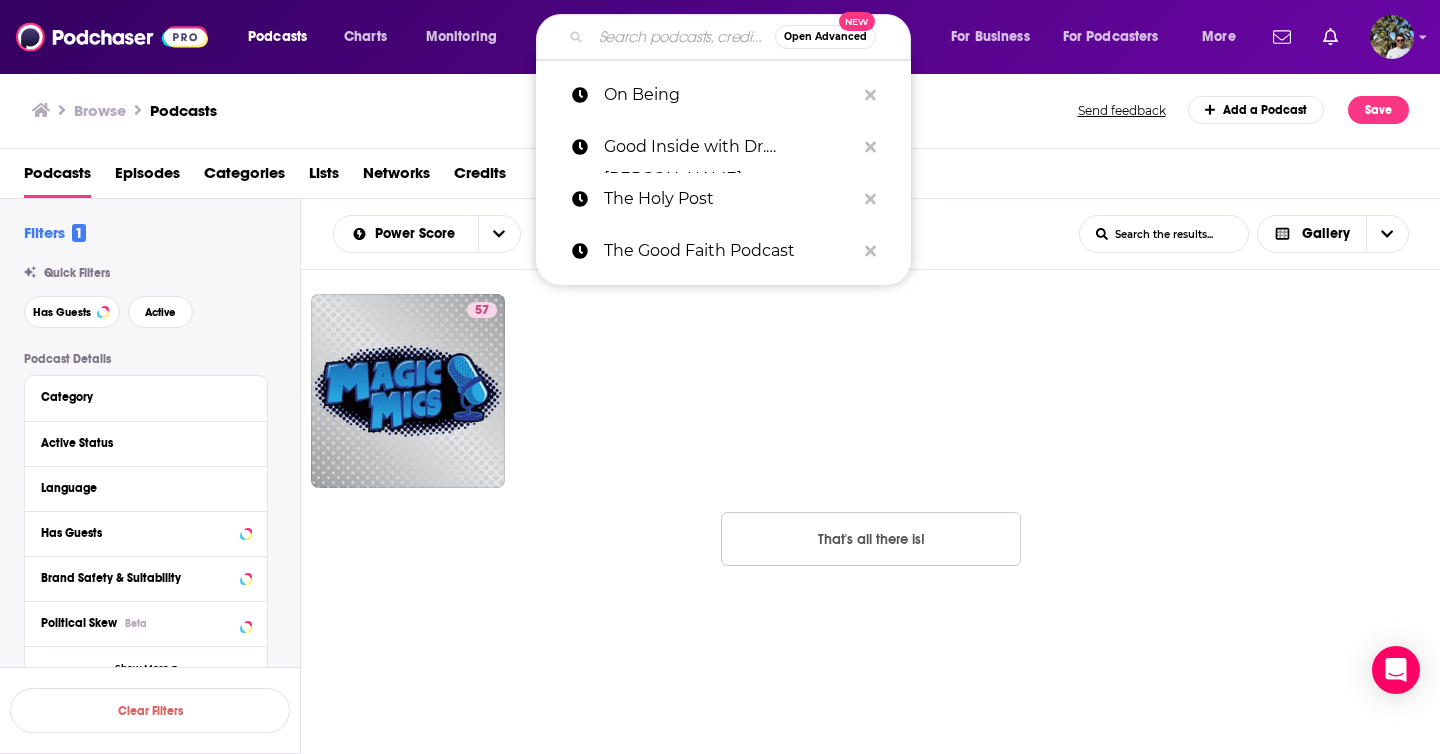 click at bounding box center (683, 37) 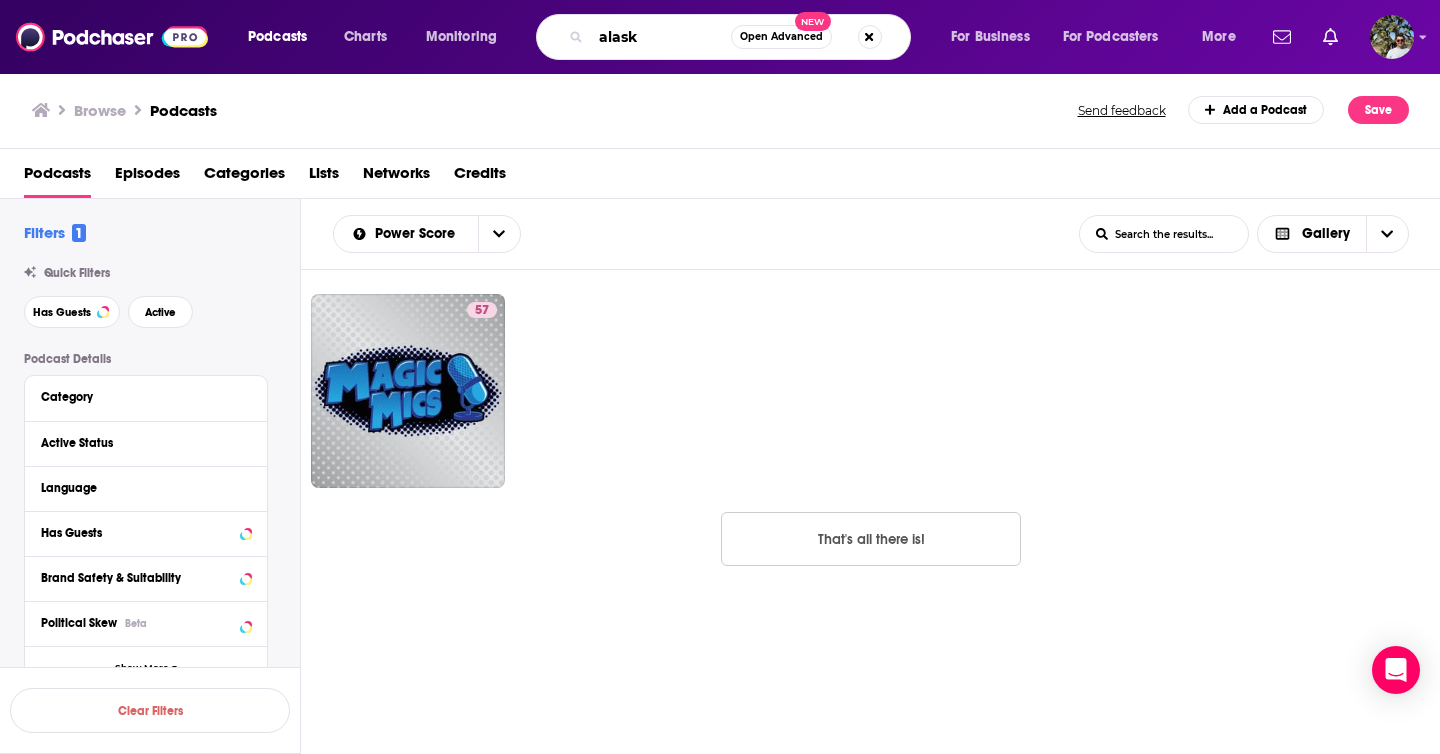 type on "[US_STATE]" 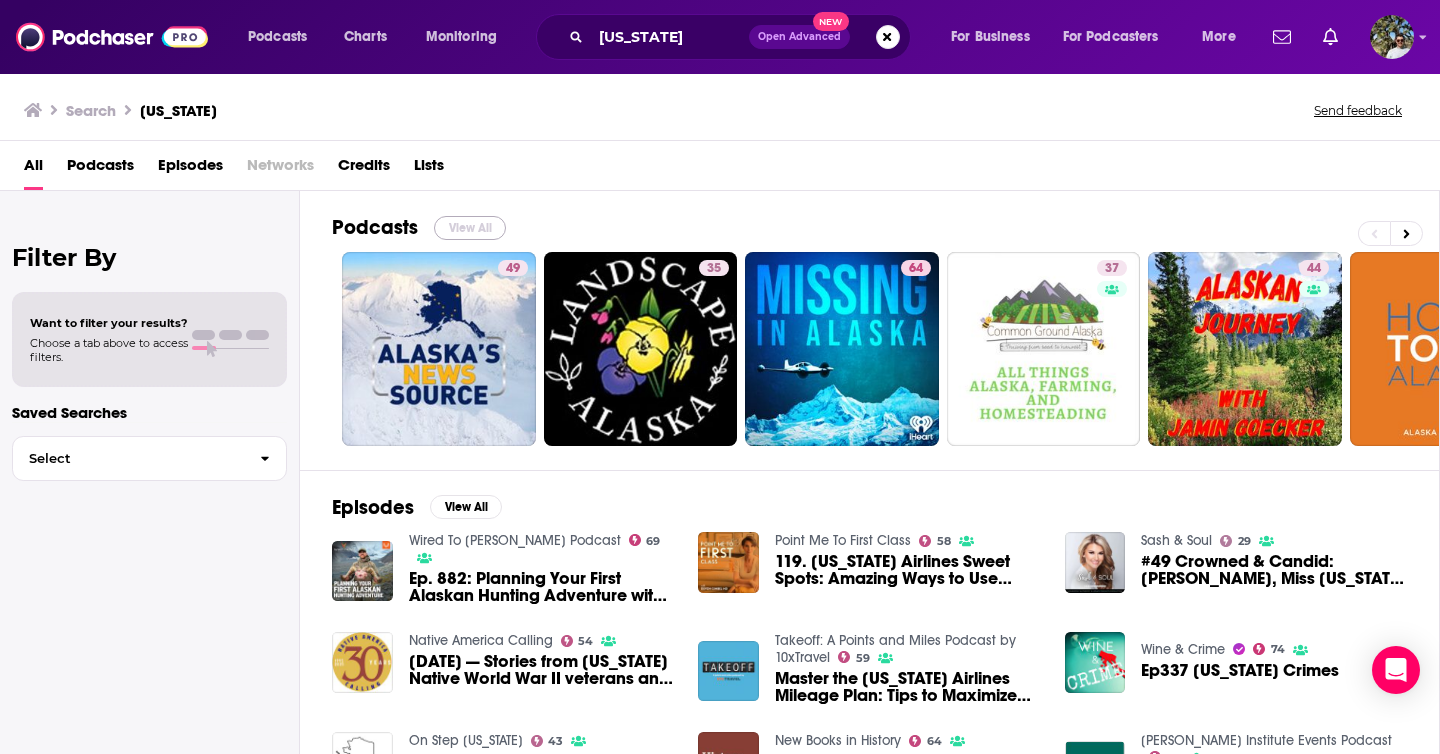 click on "View All" at bounding box center [470, 228] 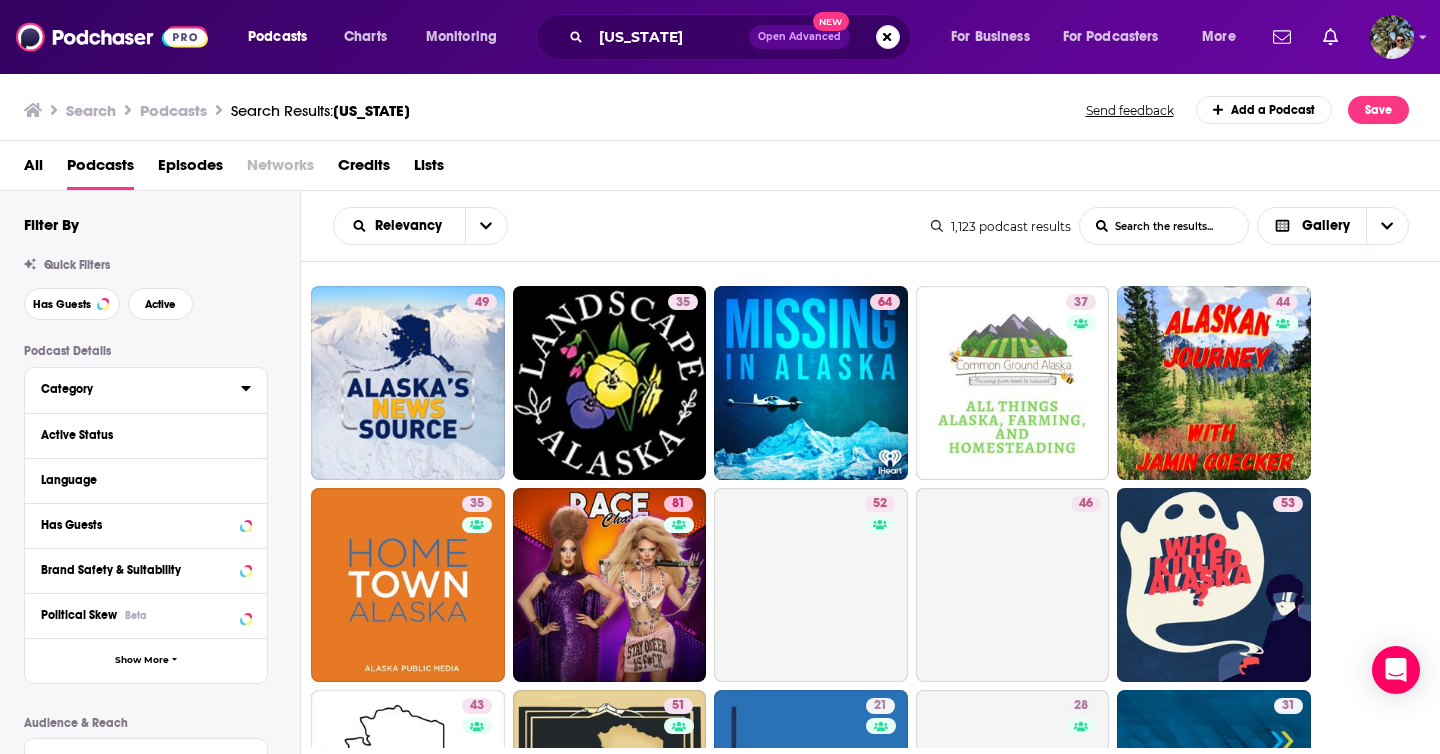 scroll, scrollTop: 40, scrollLeft: 0, axis: vertical 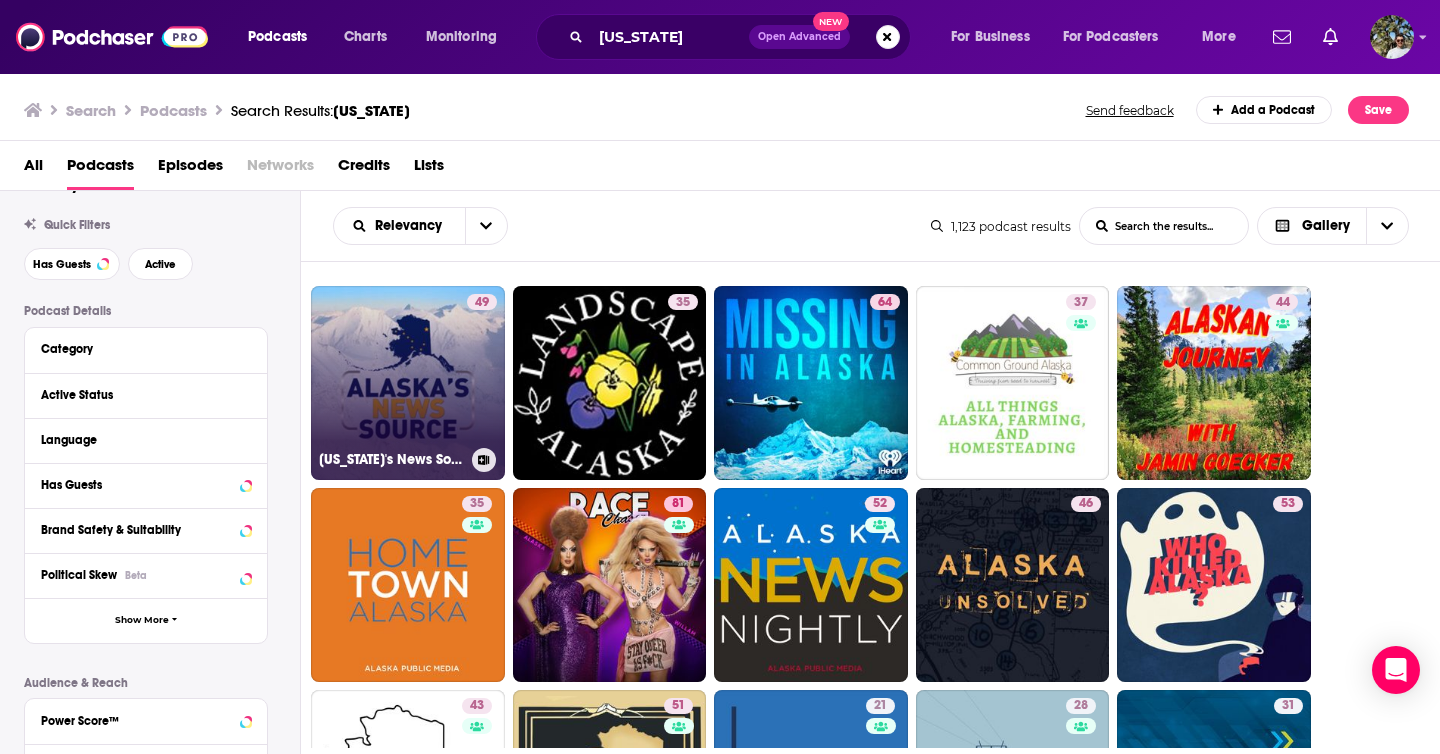 click on "49 [US_STATE]'s News Source" at bounding box center [408, 383] 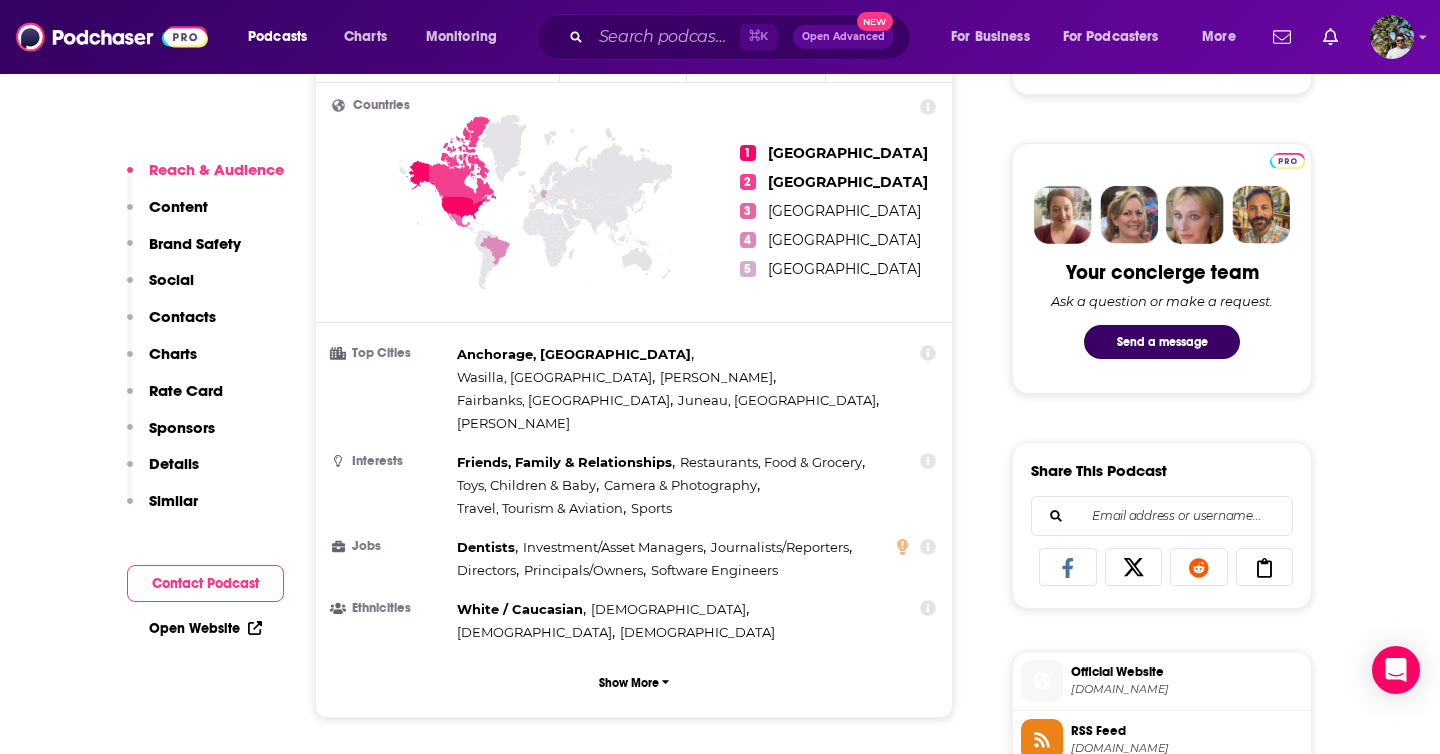 scroll, scrollTop: 887, scrollLeft: 0, axis: vertical 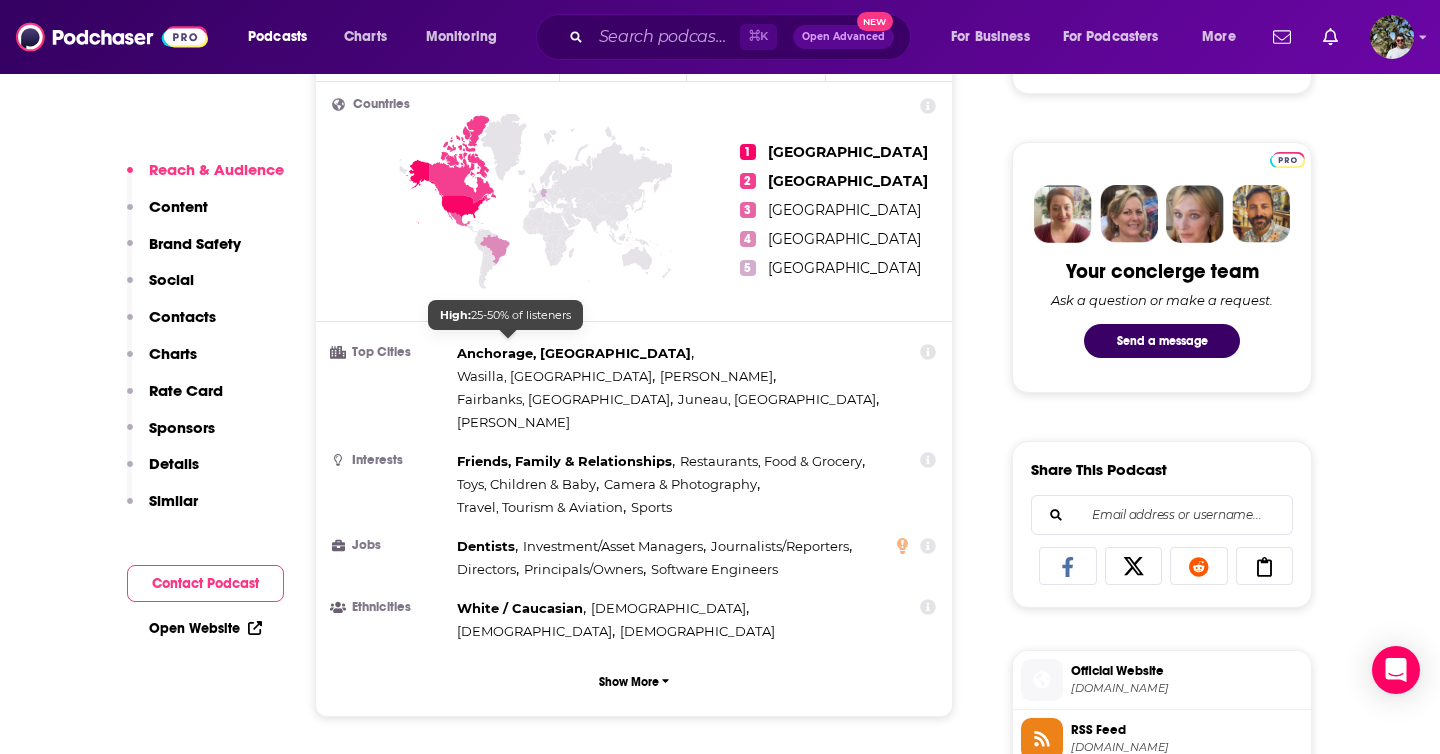 click on "Anchorage, [GEOGRAPHIC_DATA]" at bounding box center (574, 353) 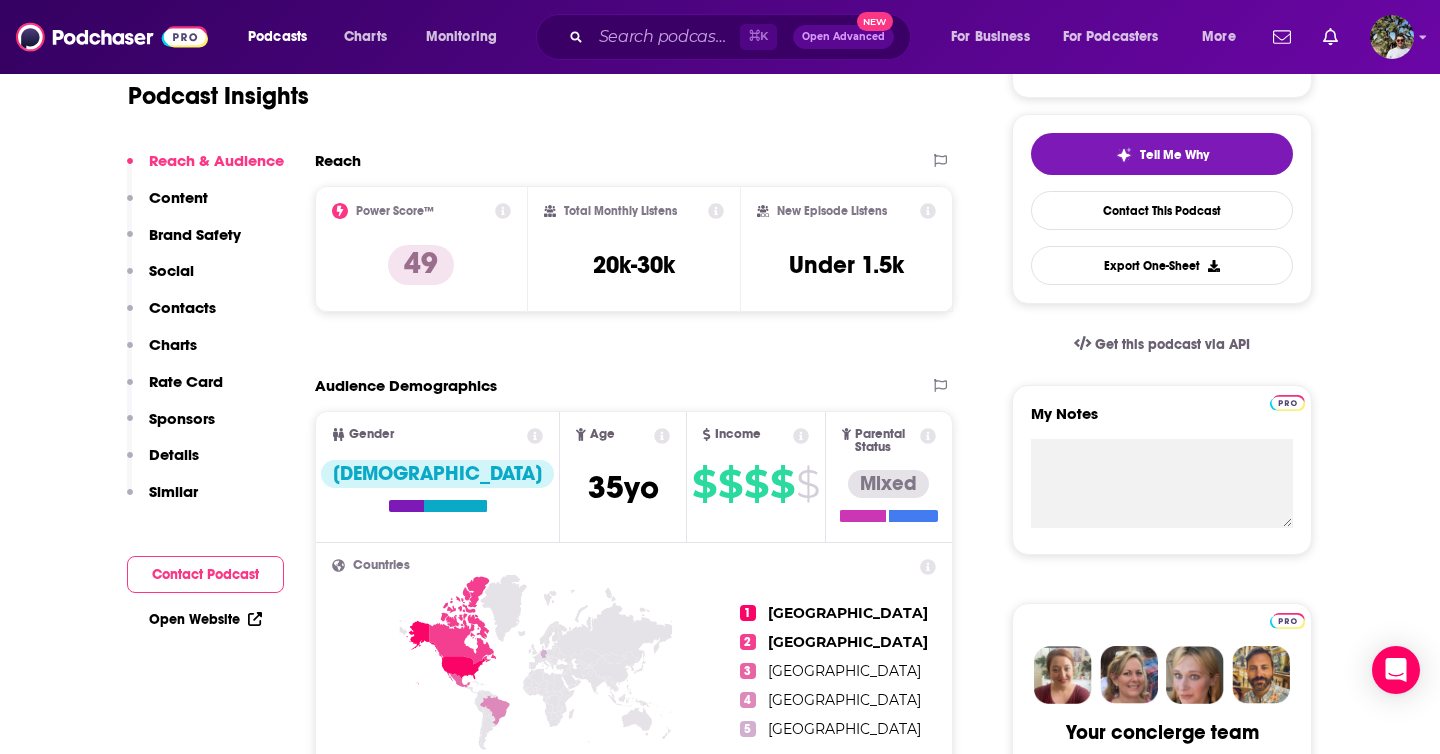 scroll, scrollTop: 0, scrollLeft: 0, axis: both 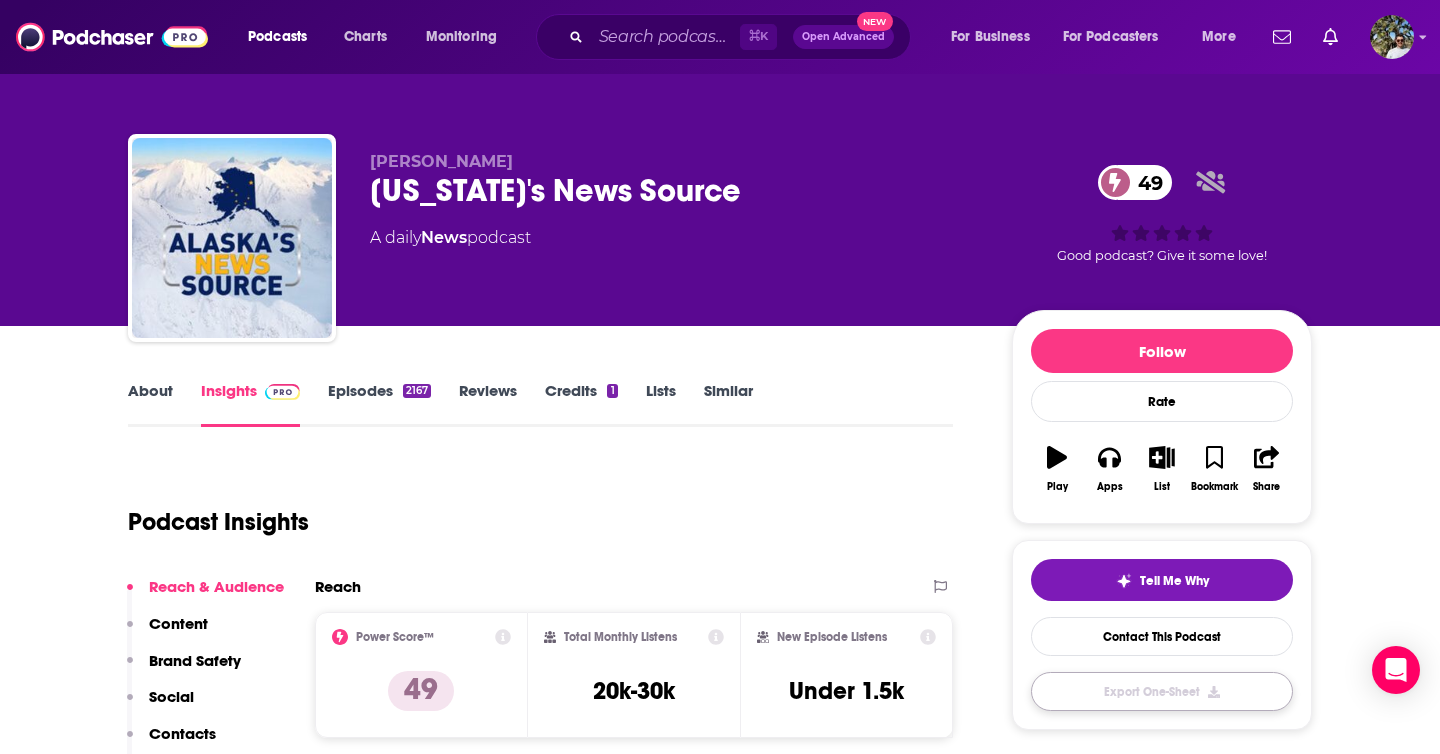click on "Export One-Sheet" at bounding box center (1162, 691) 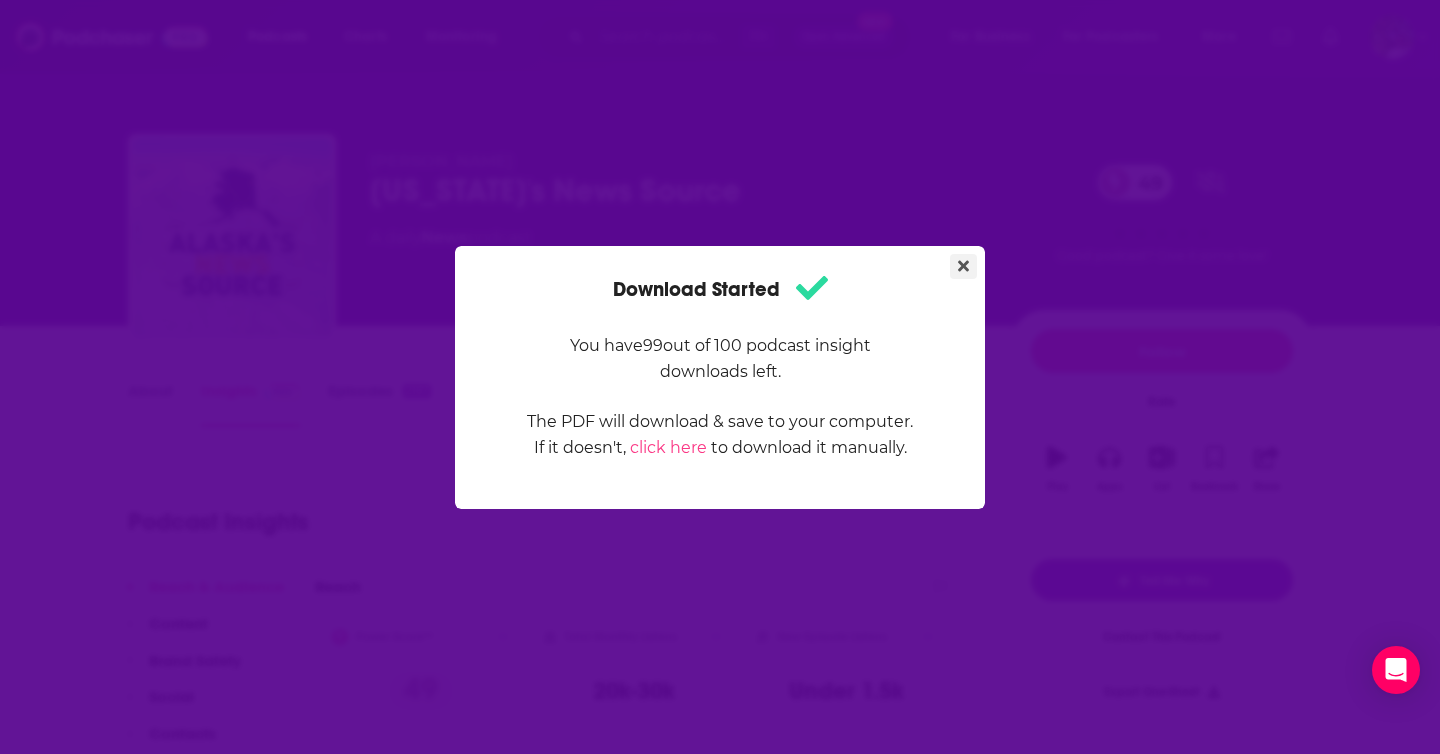 click 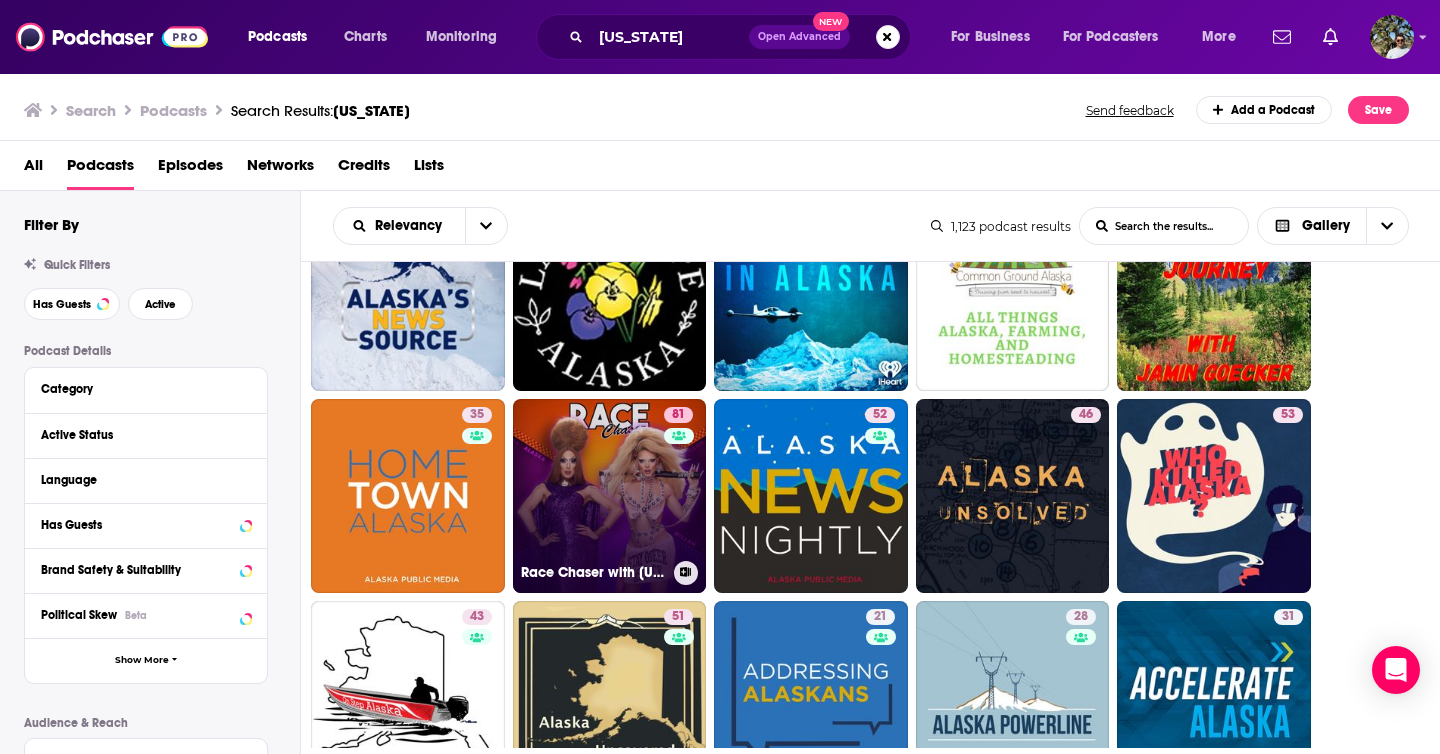 scroll, scrollTop: 92, scrollLeft: 0, axis: vertical 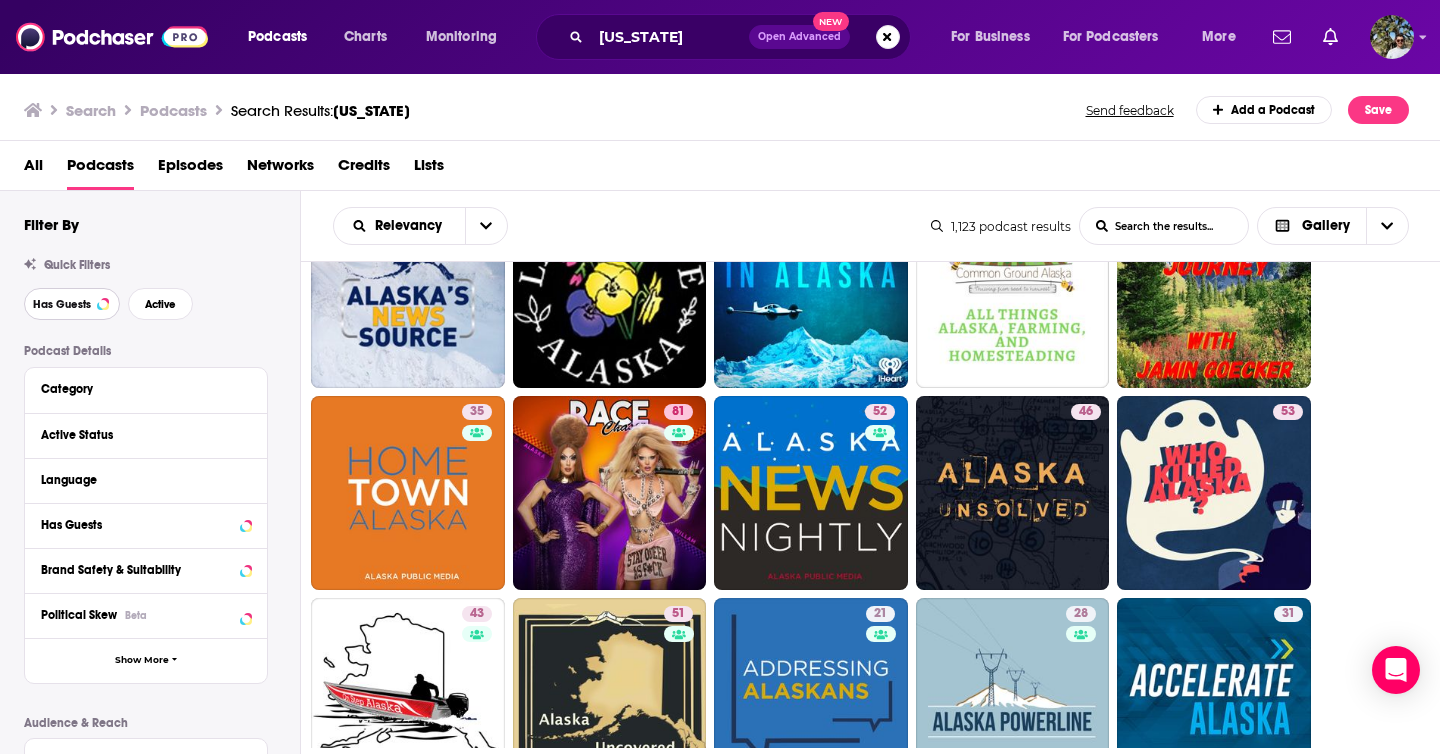 click on "Has Guests" at bounding box center (62, 304) 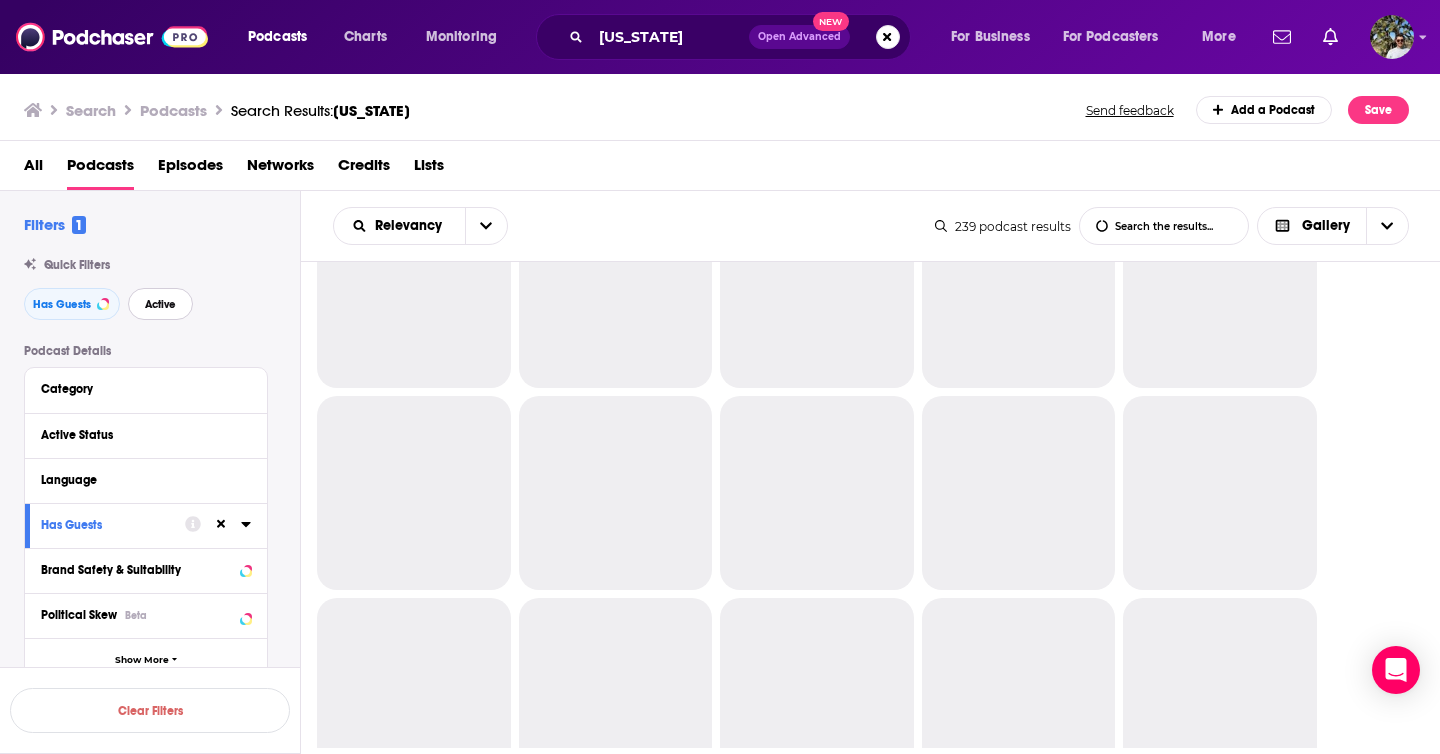 click on "Active" at bounding box center (160, 304) 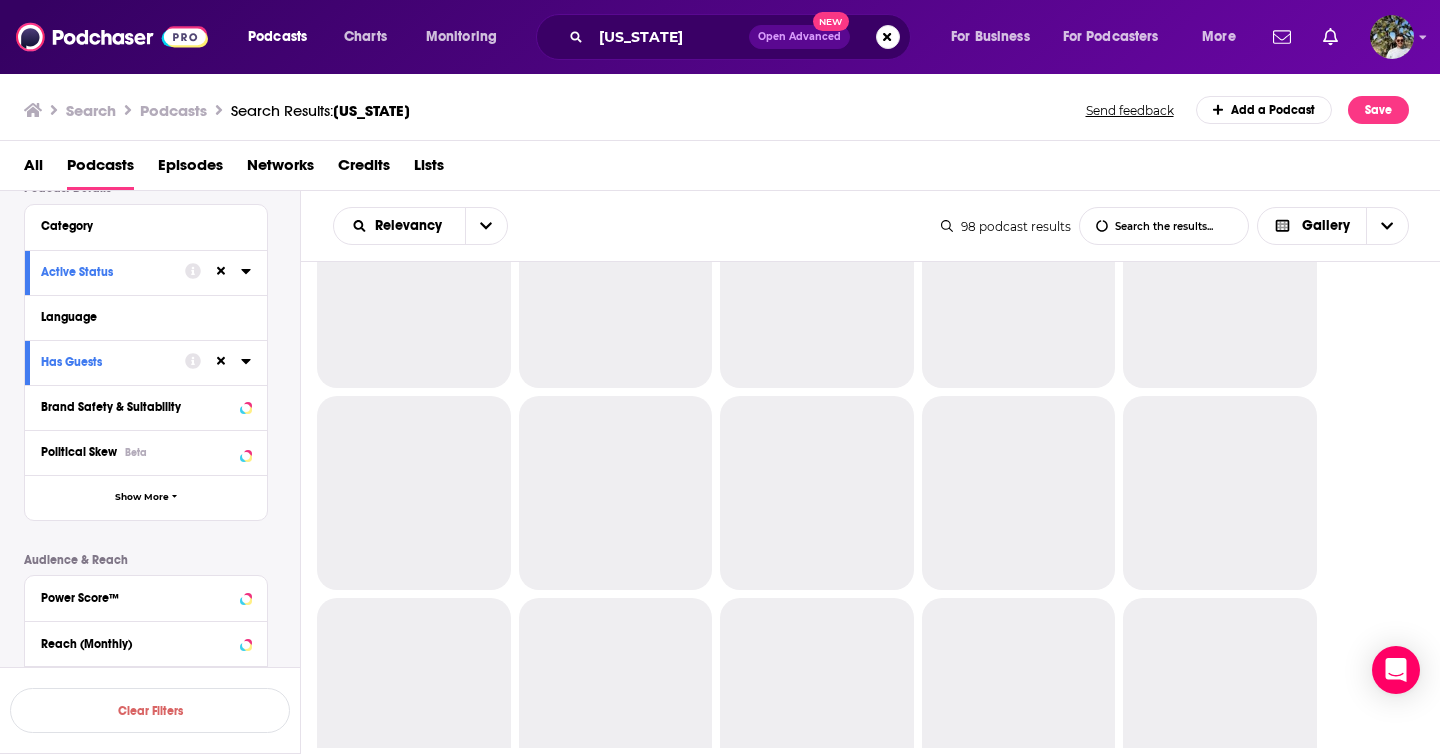scroll, scrollTop: 172, scrollLeft: 0, axis: vertical 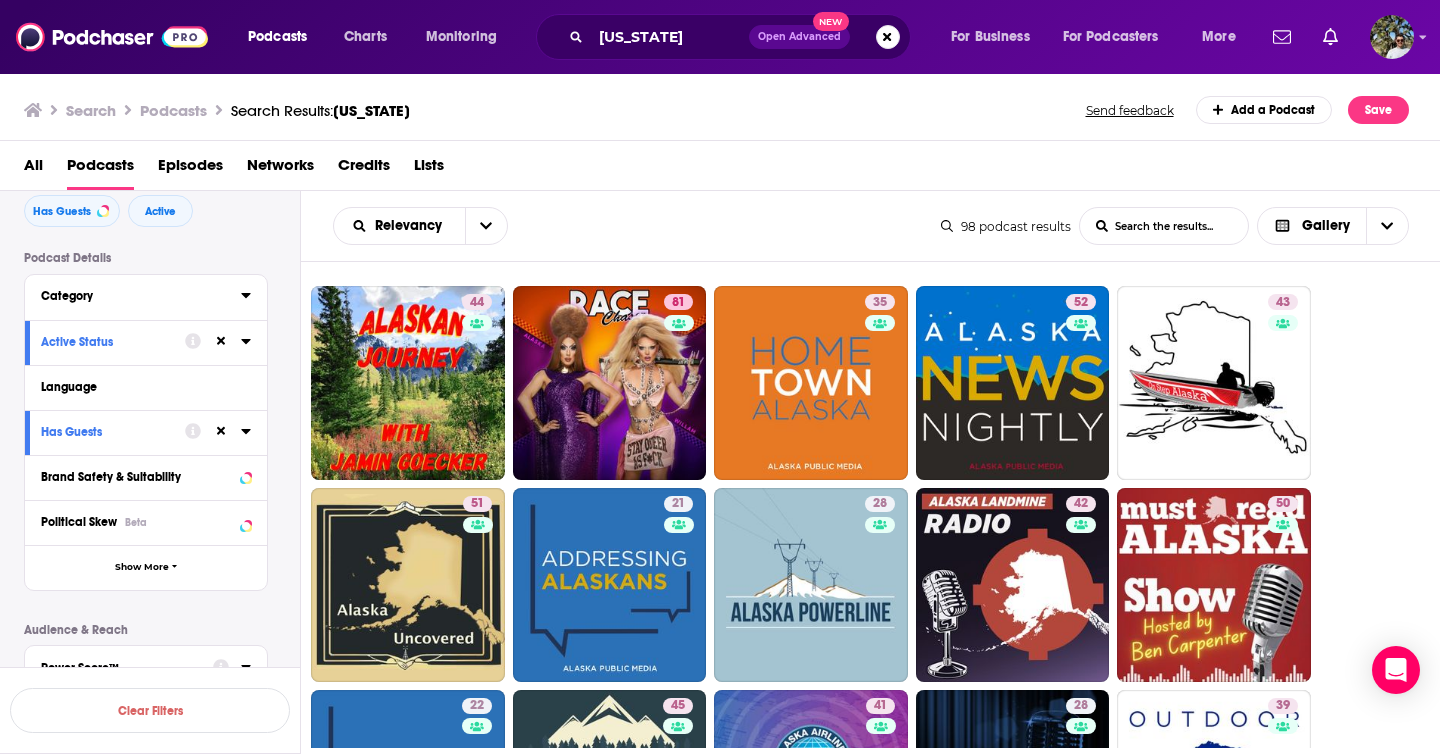 click on "Category" at bounding box center (141, 295) 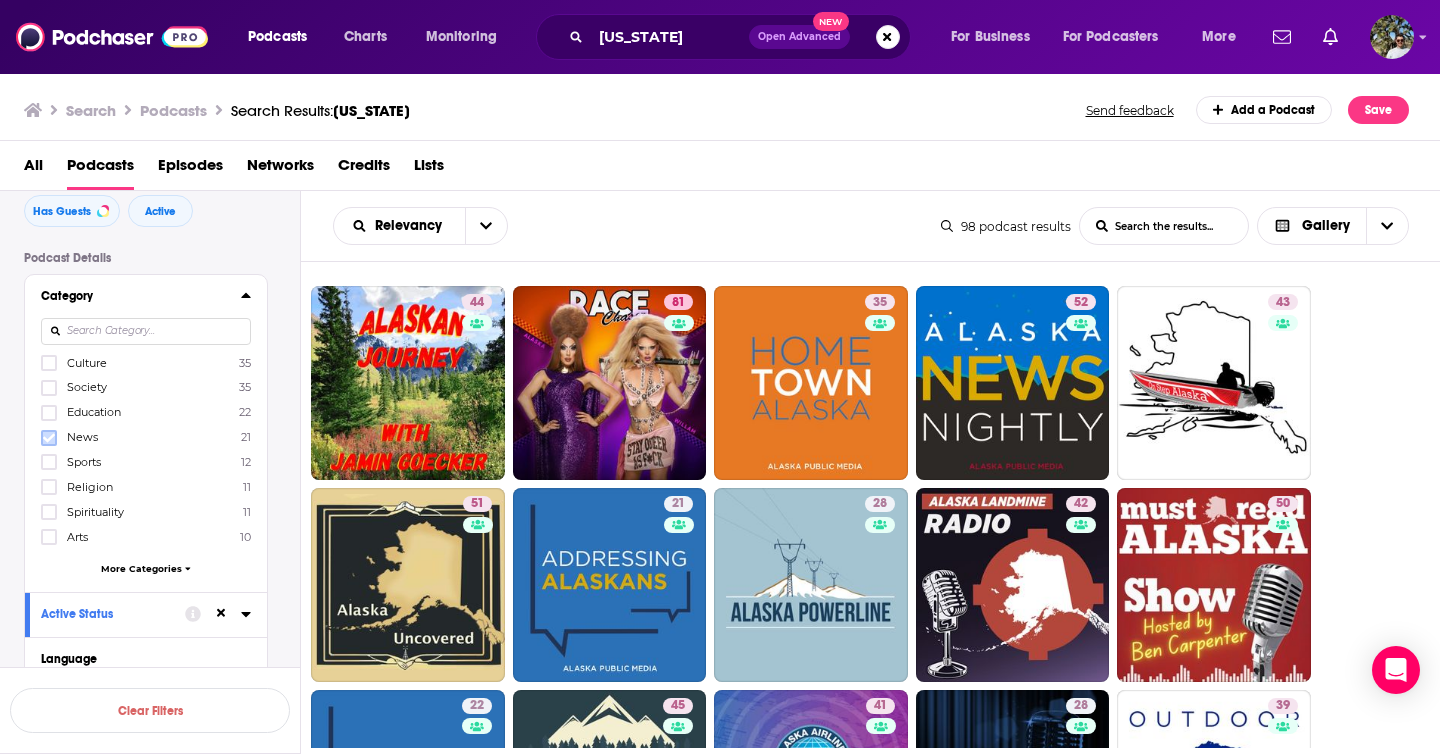 click 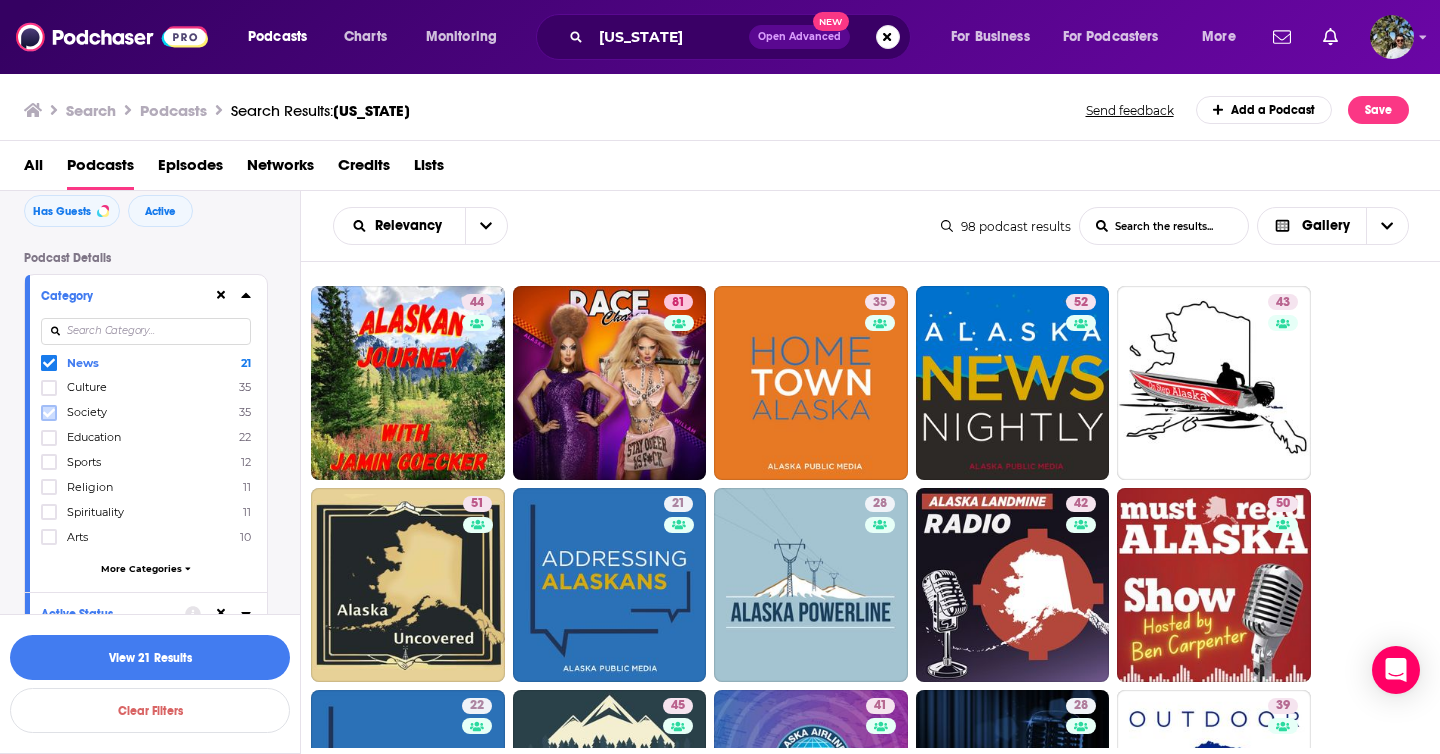click 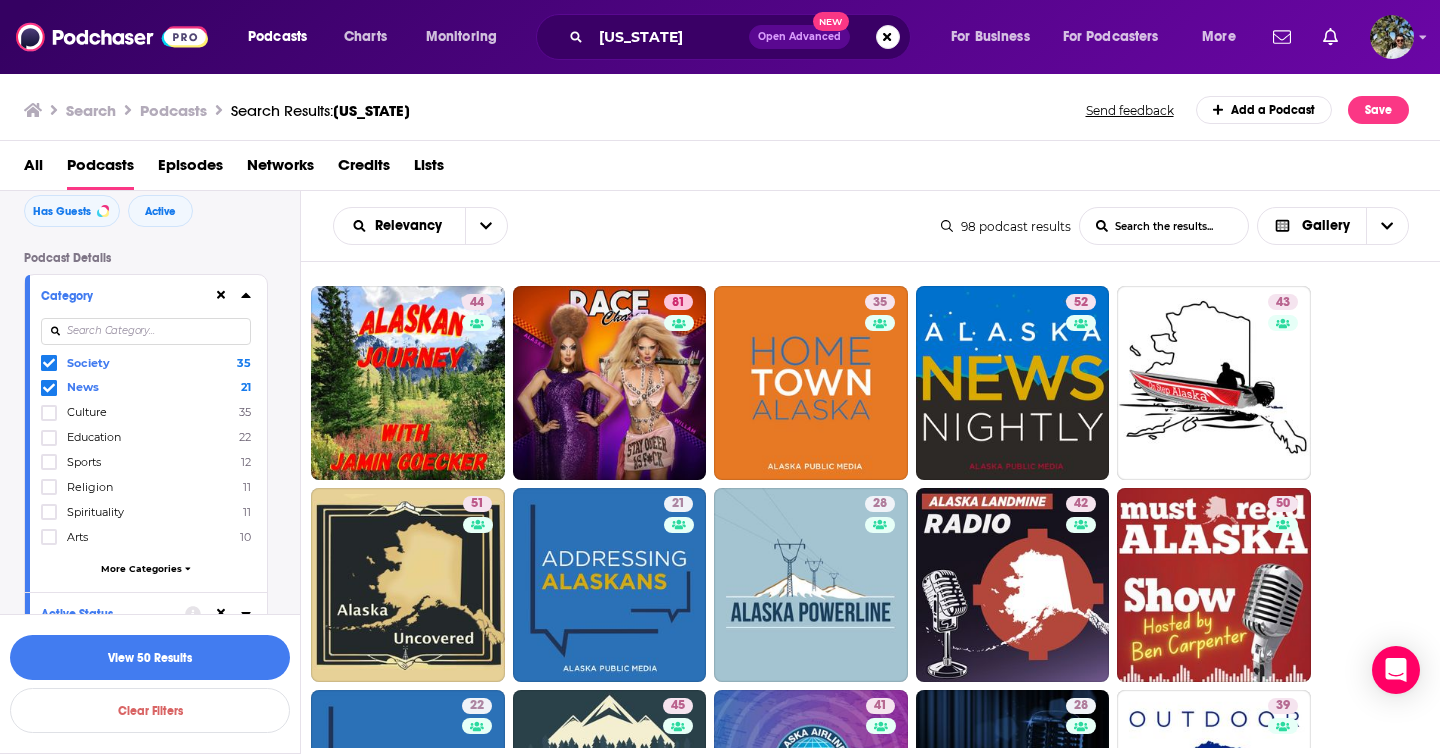click on "More Categories" at bounding box center [141, 568] 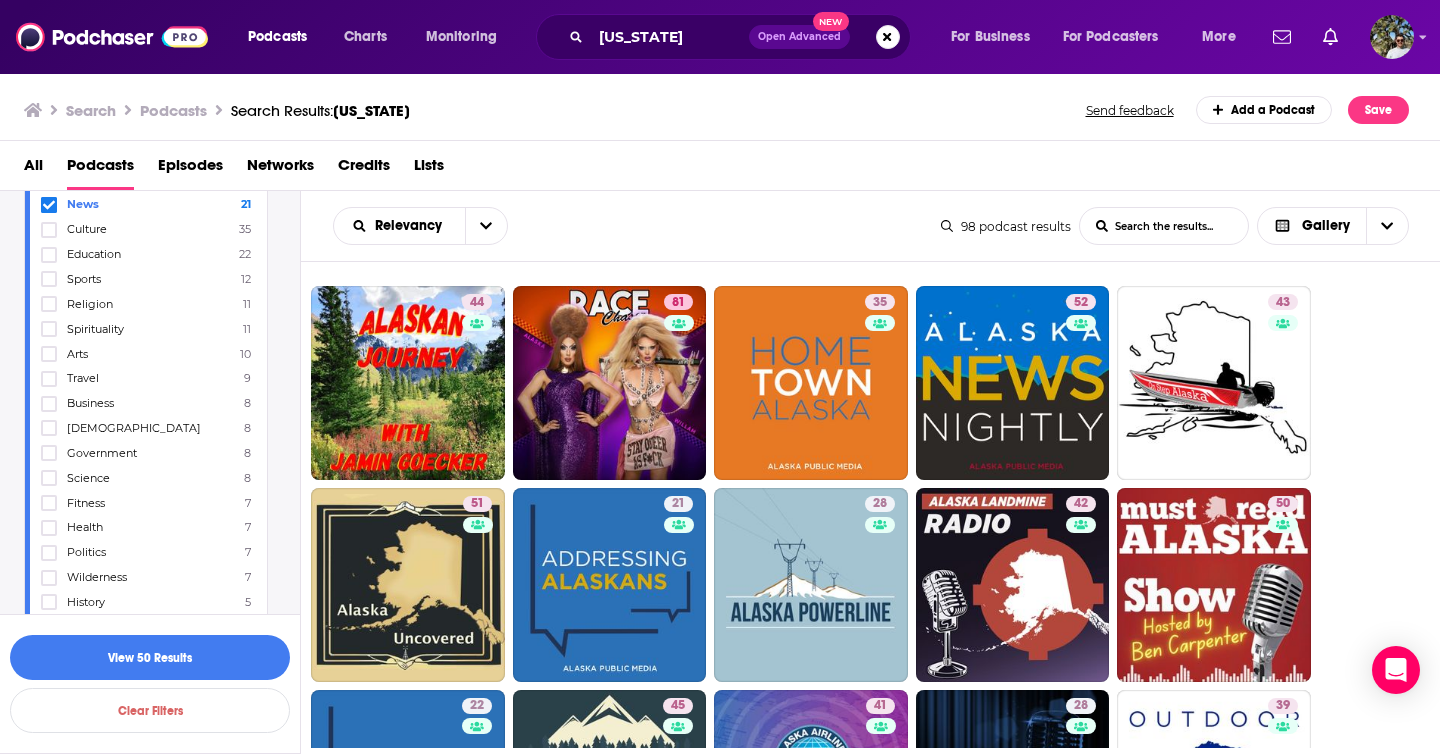 scroll, scrollTop: 299, scrollLeft: 0, axis: vertical 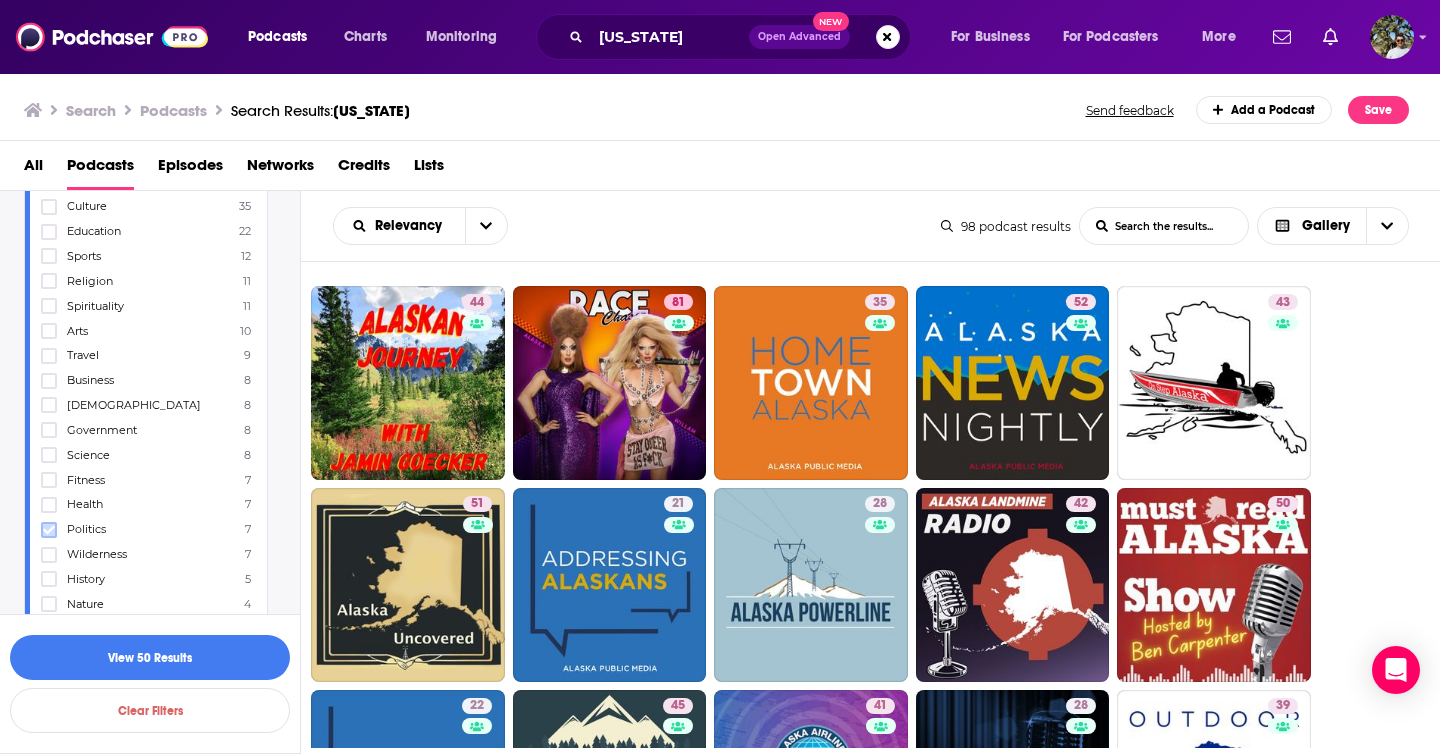 click 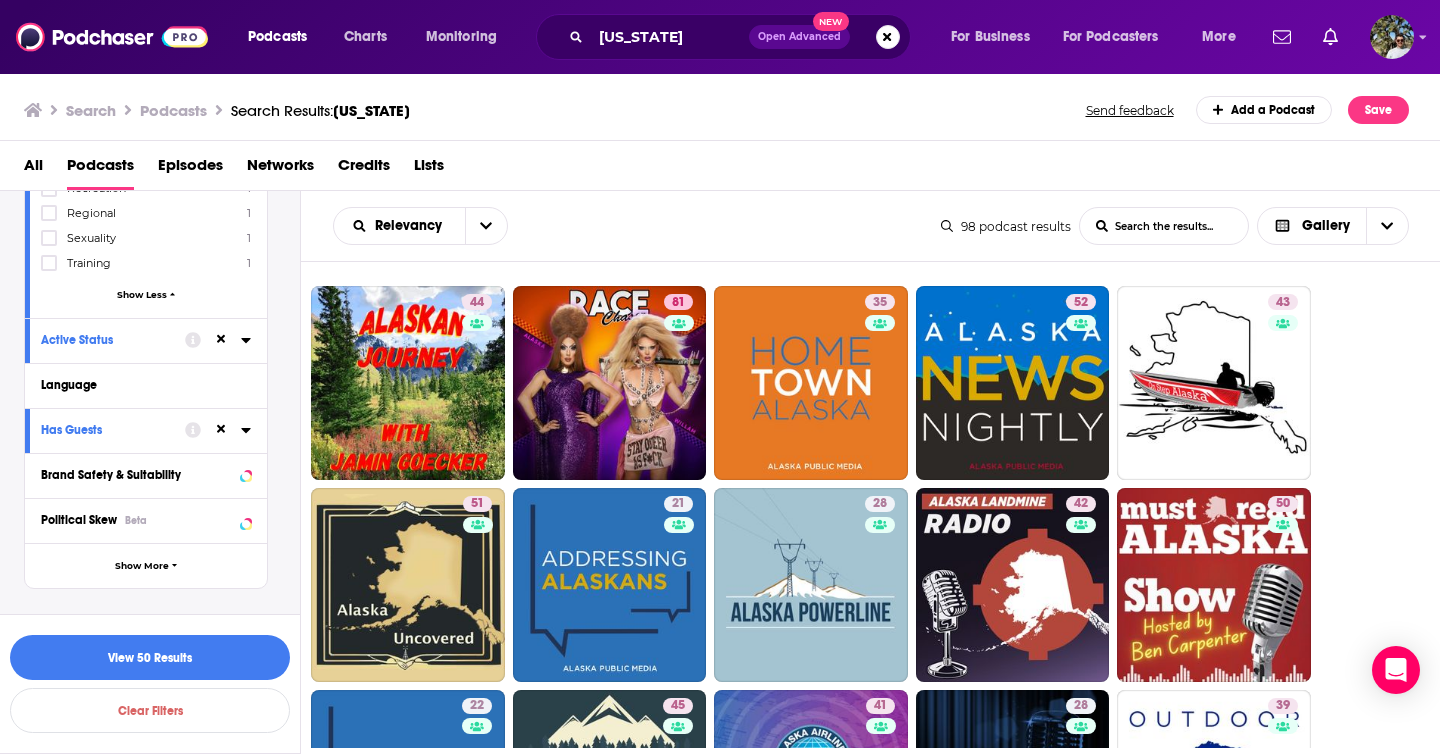 scroll, scrollTop: 1466, scrollLeft: 0, axis: vertical 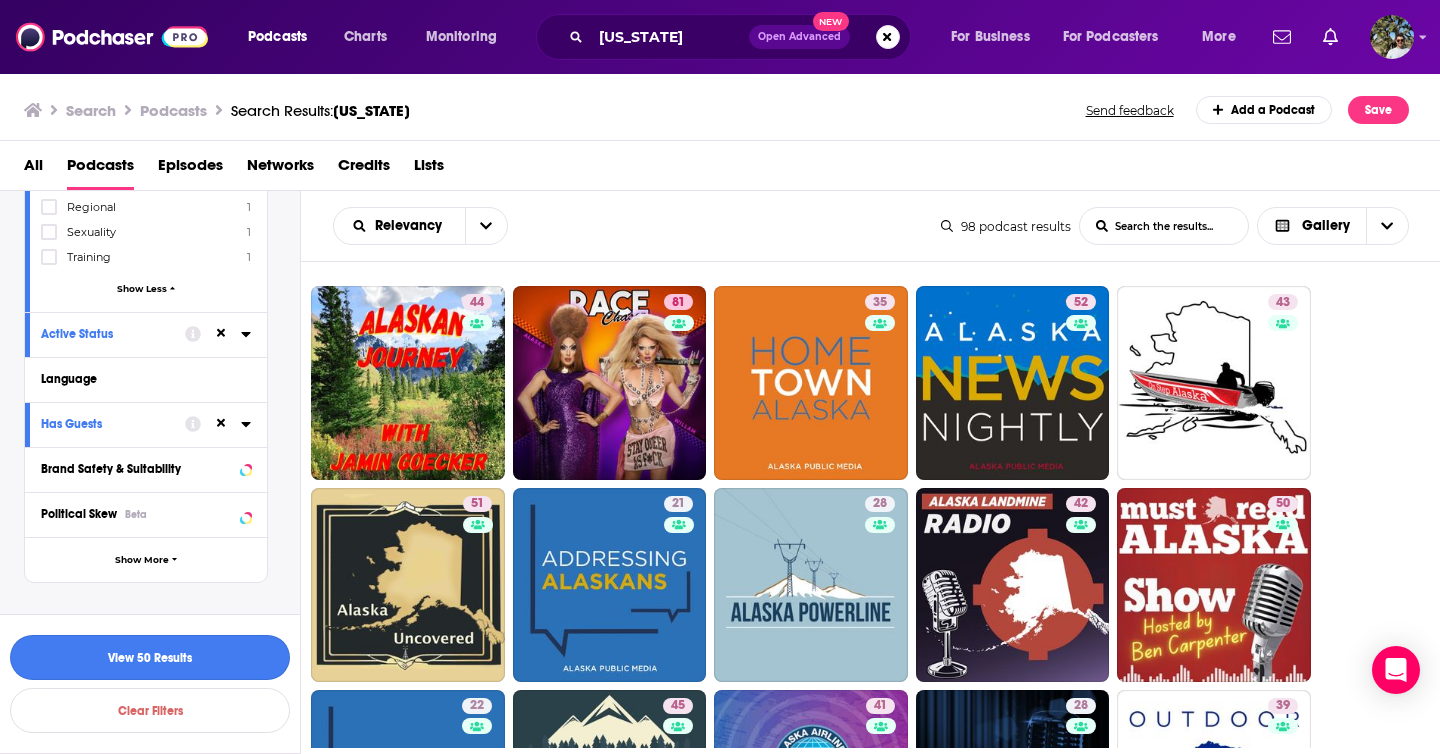 click on "View 50 Results" at bounding box center [150, 657] 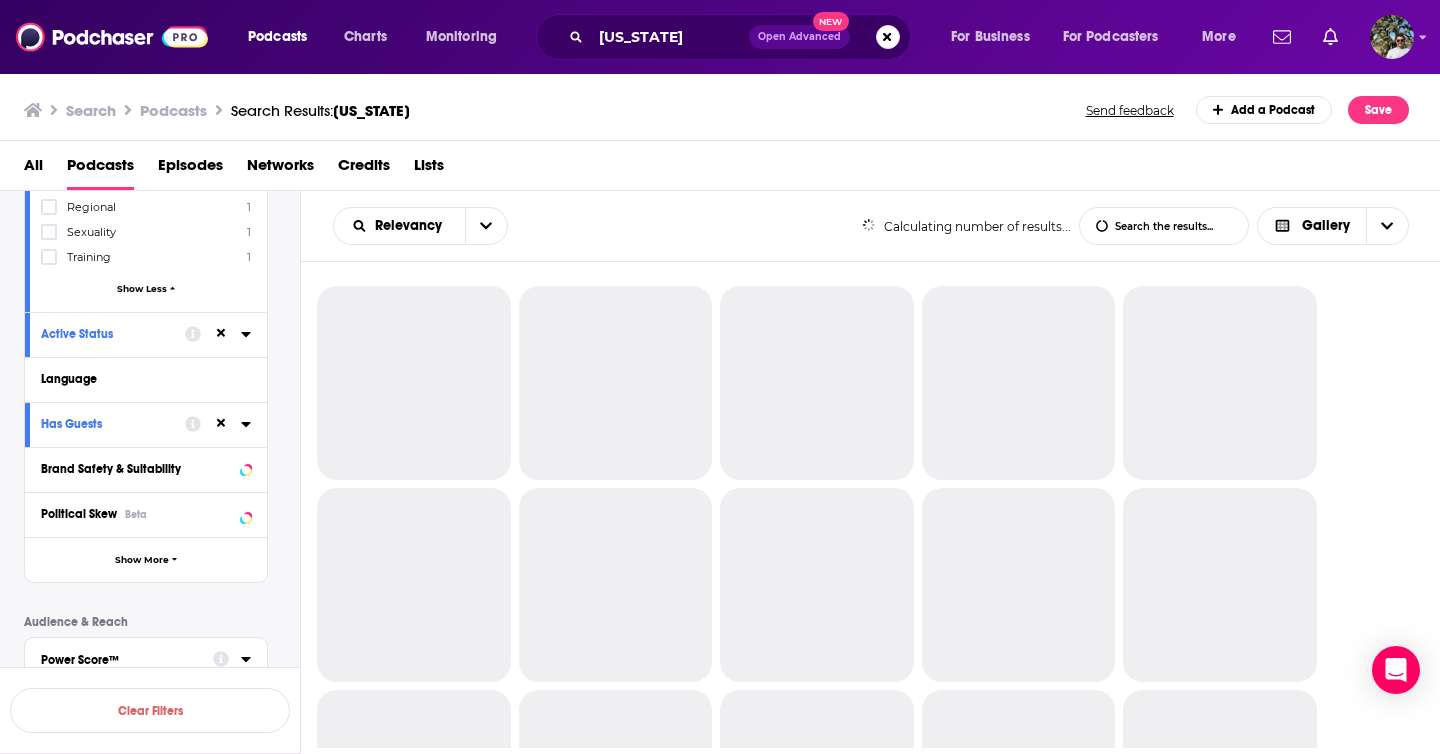 scroll, scrollTop: 955, scrollLeft: 0, axis: vertical 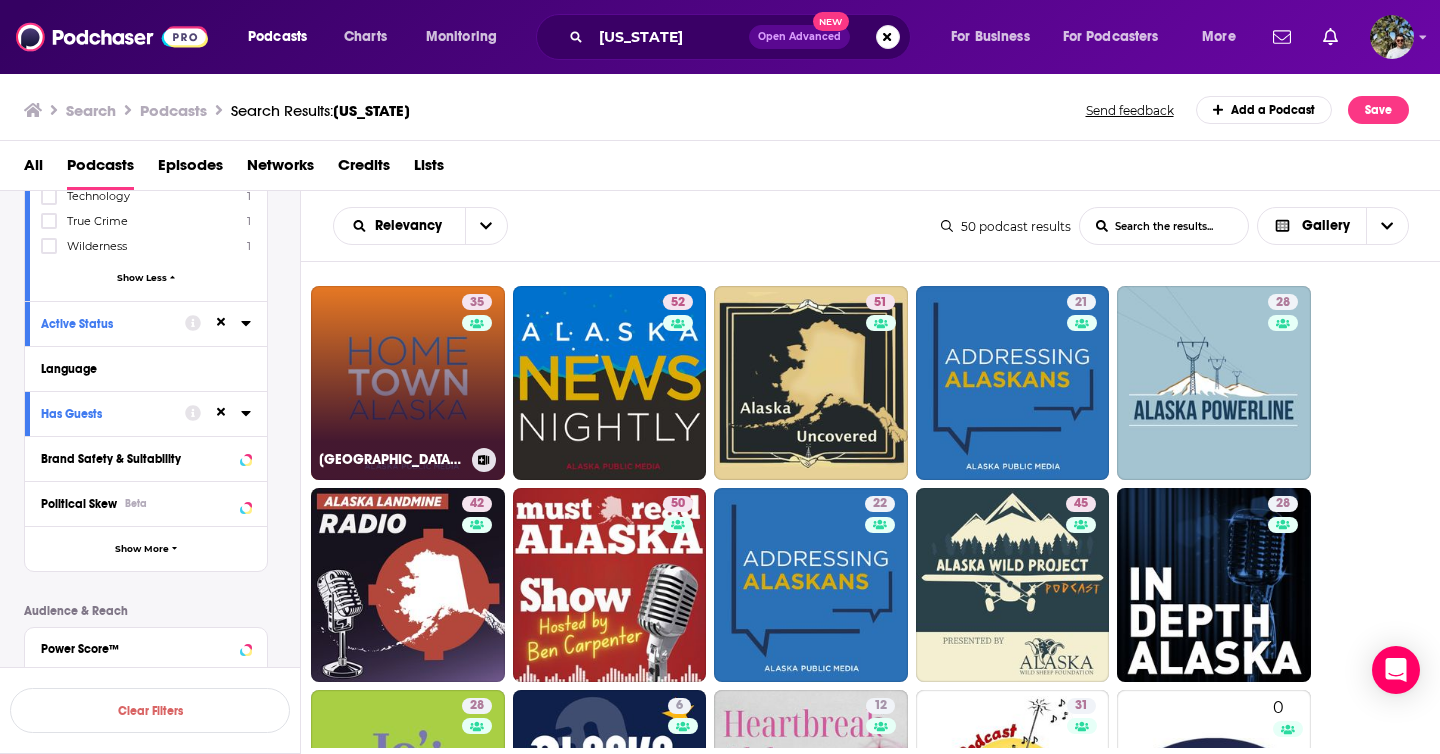 click on "35 [GEOGRAPHIC_DATA], [US_STATE] - [US_STATE] Public Media" at bounding box center (408, 383) 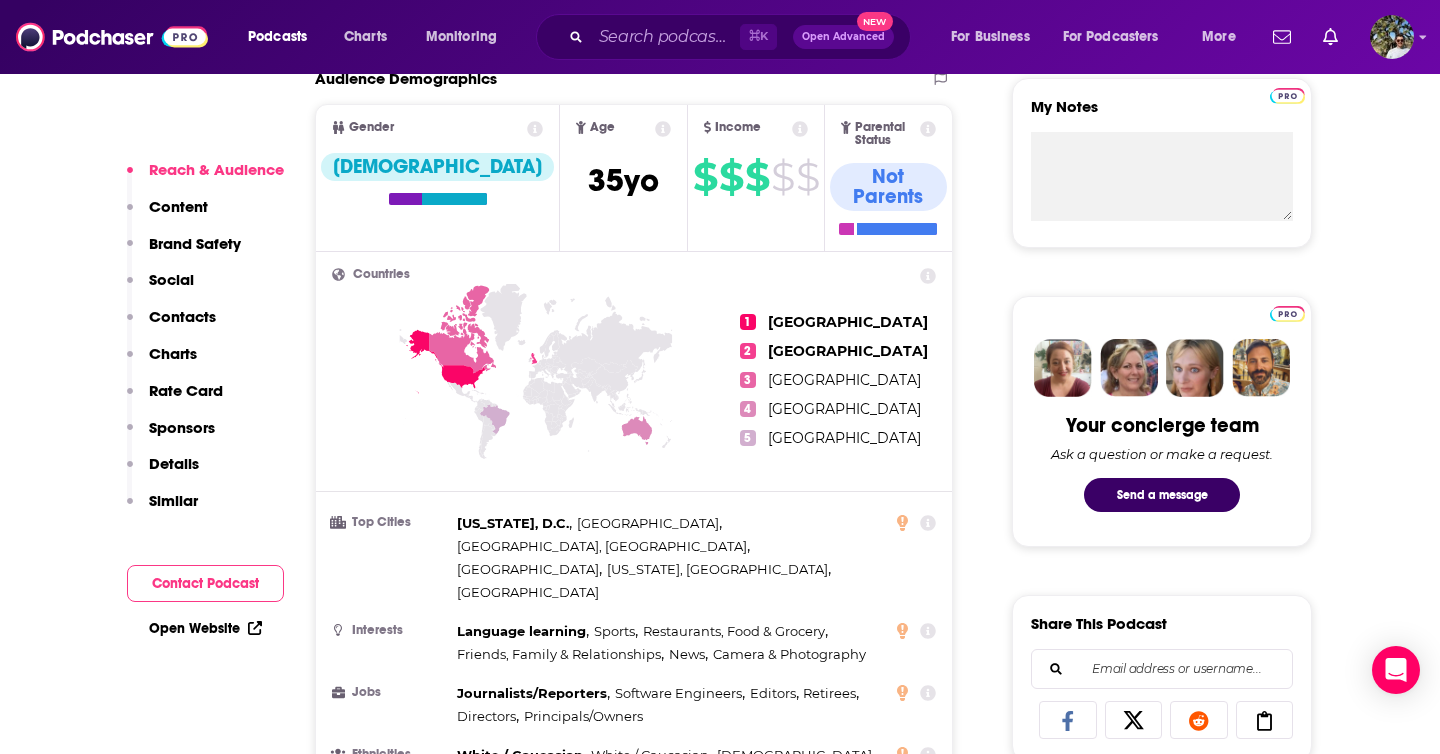 scroll, scrollTop: 737, scrollLeft: 0, axis: vertical 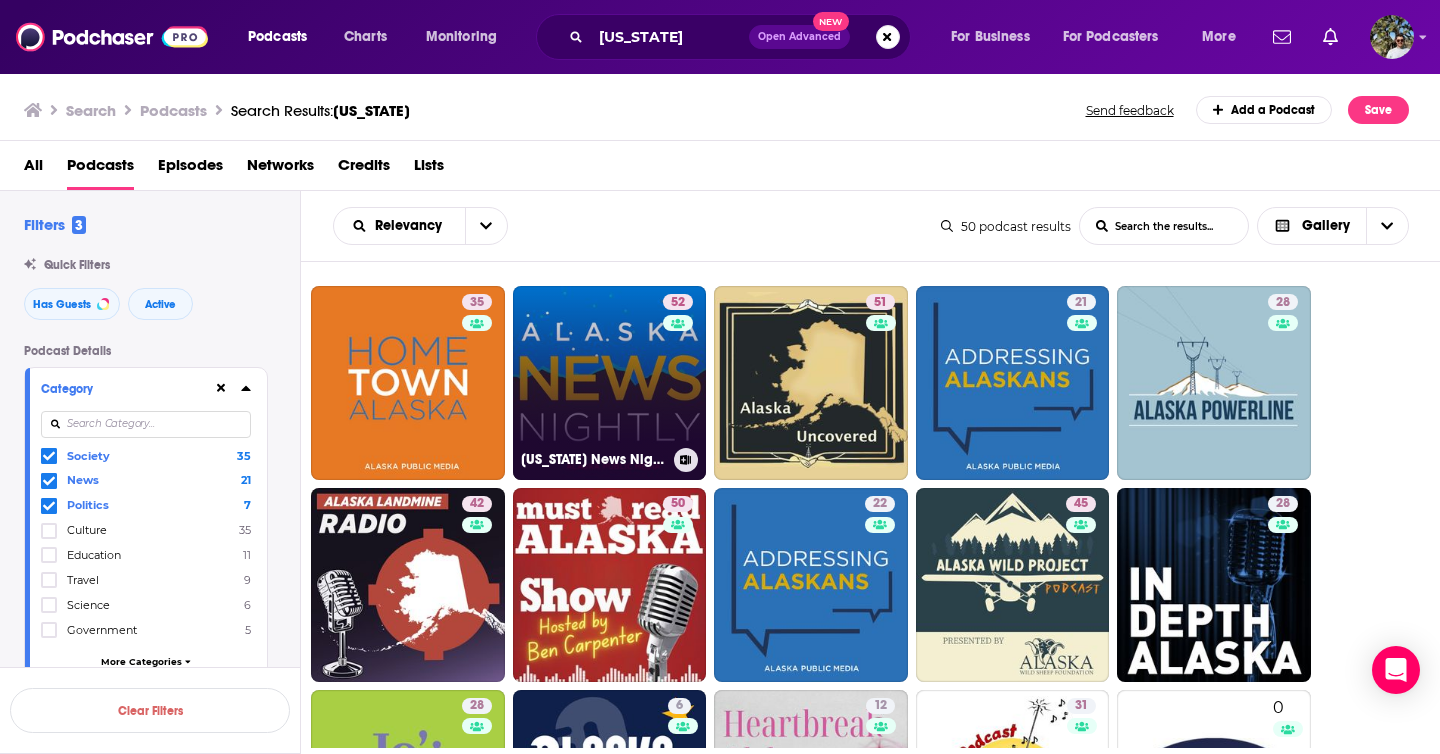 click on "52 [US_STATE] News Nightly - [US_STATE] Public Media" at bounding box center (610, 383) 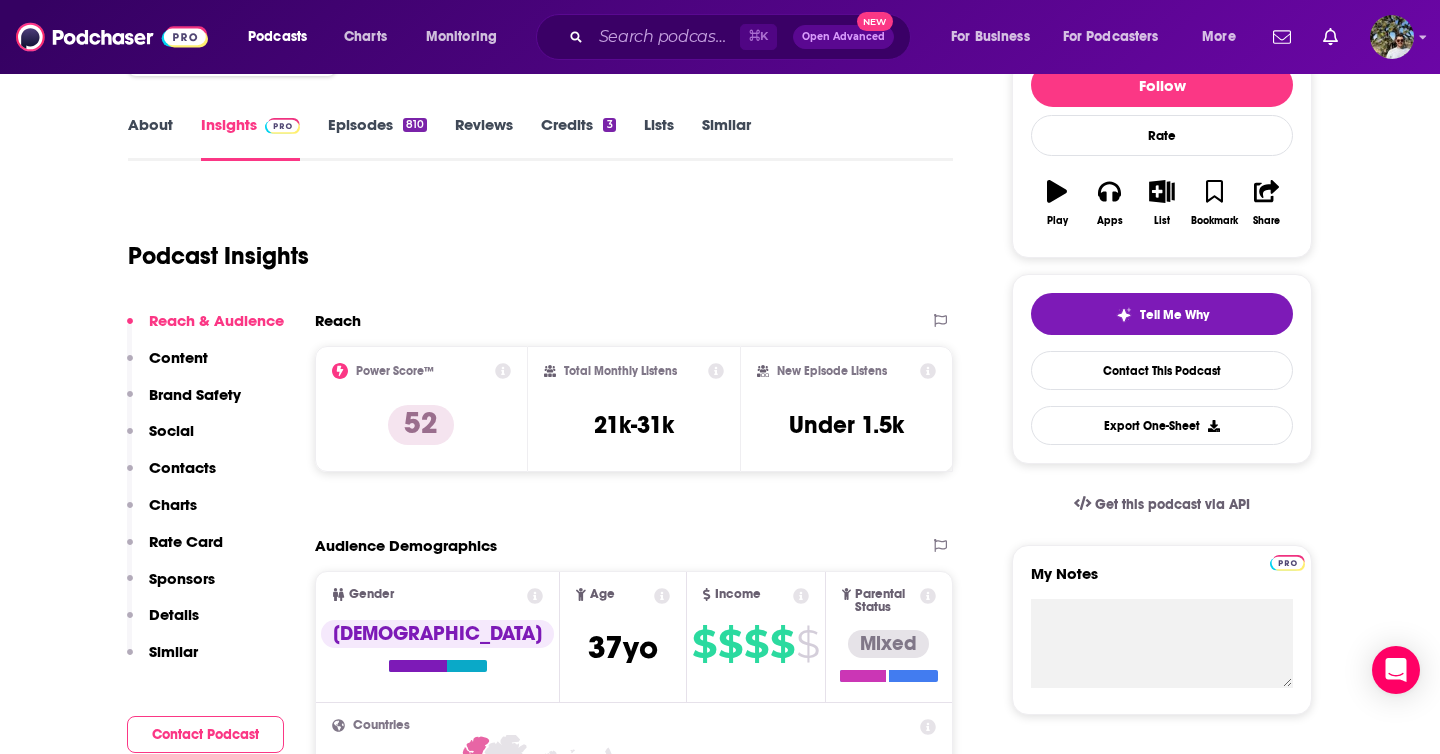 scroll, scrollTop: 249, scrollLeft: 0, axis: vertical 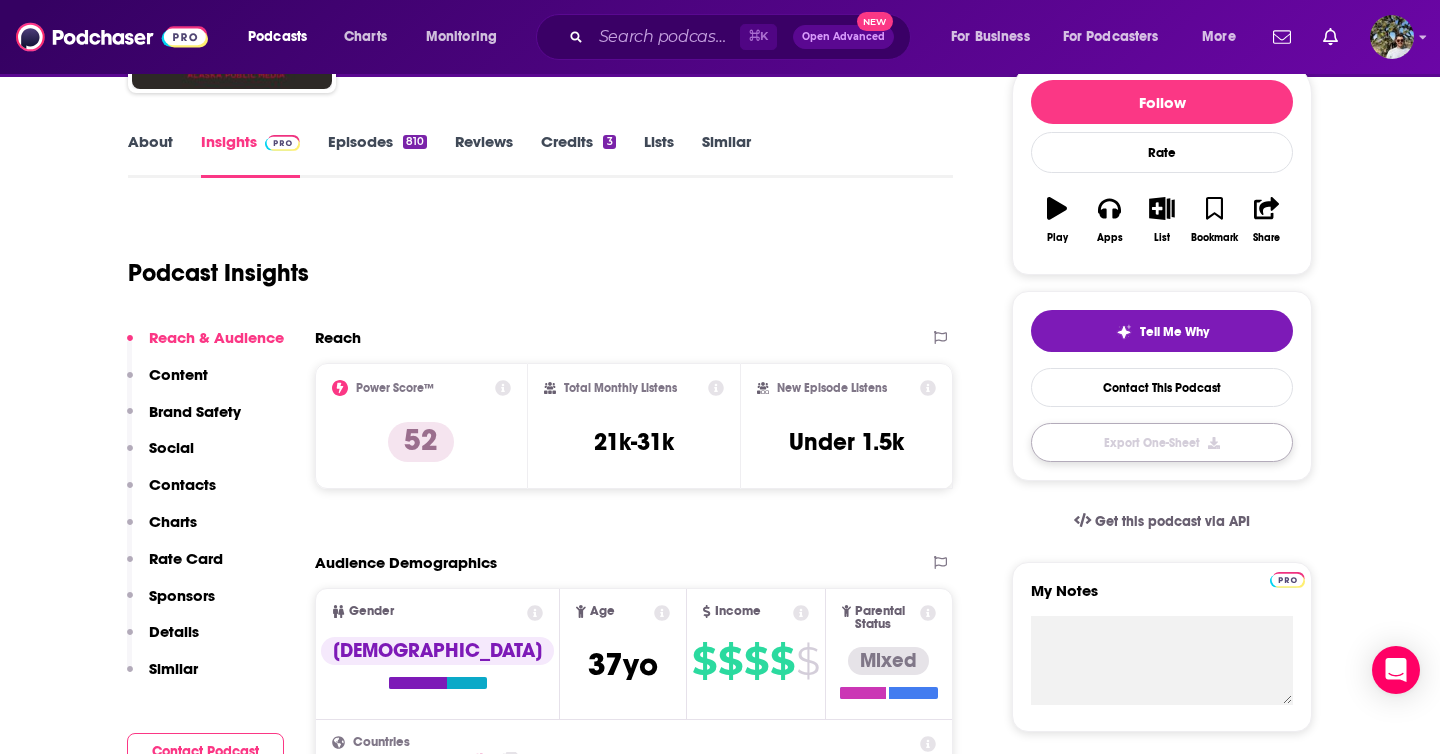 click on "Export One-Sheet" at bounding box center (1162, 442) 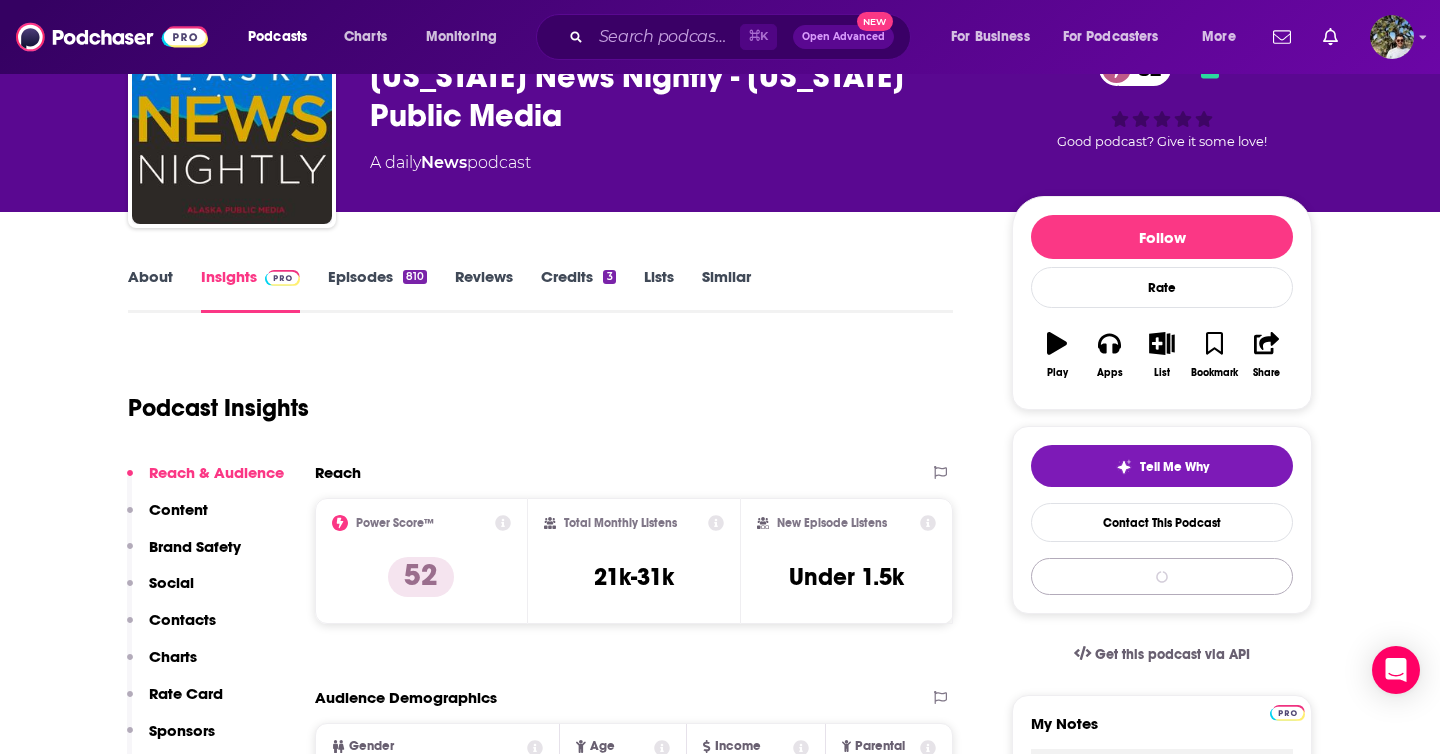 scroll, scrollTop: 0, scrollLeft: 0, axis: both 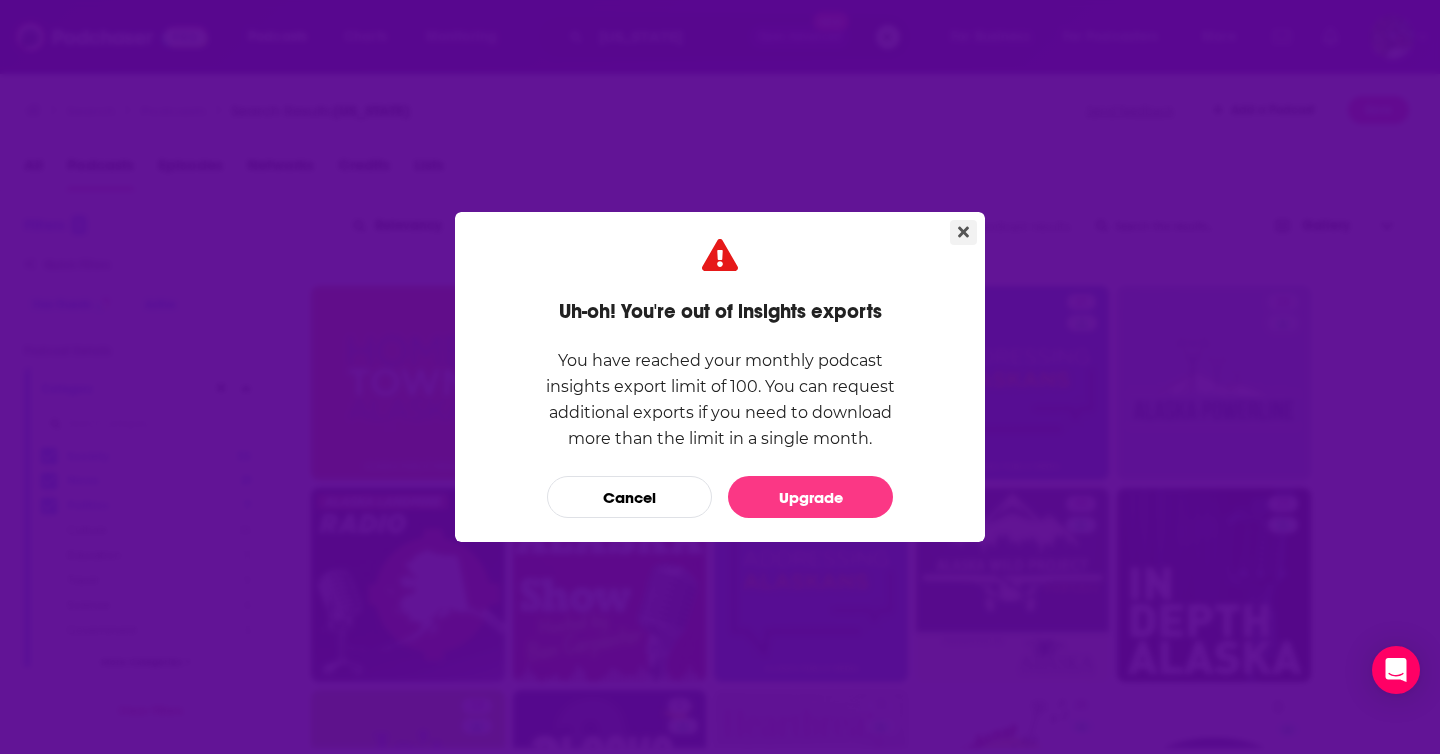 click 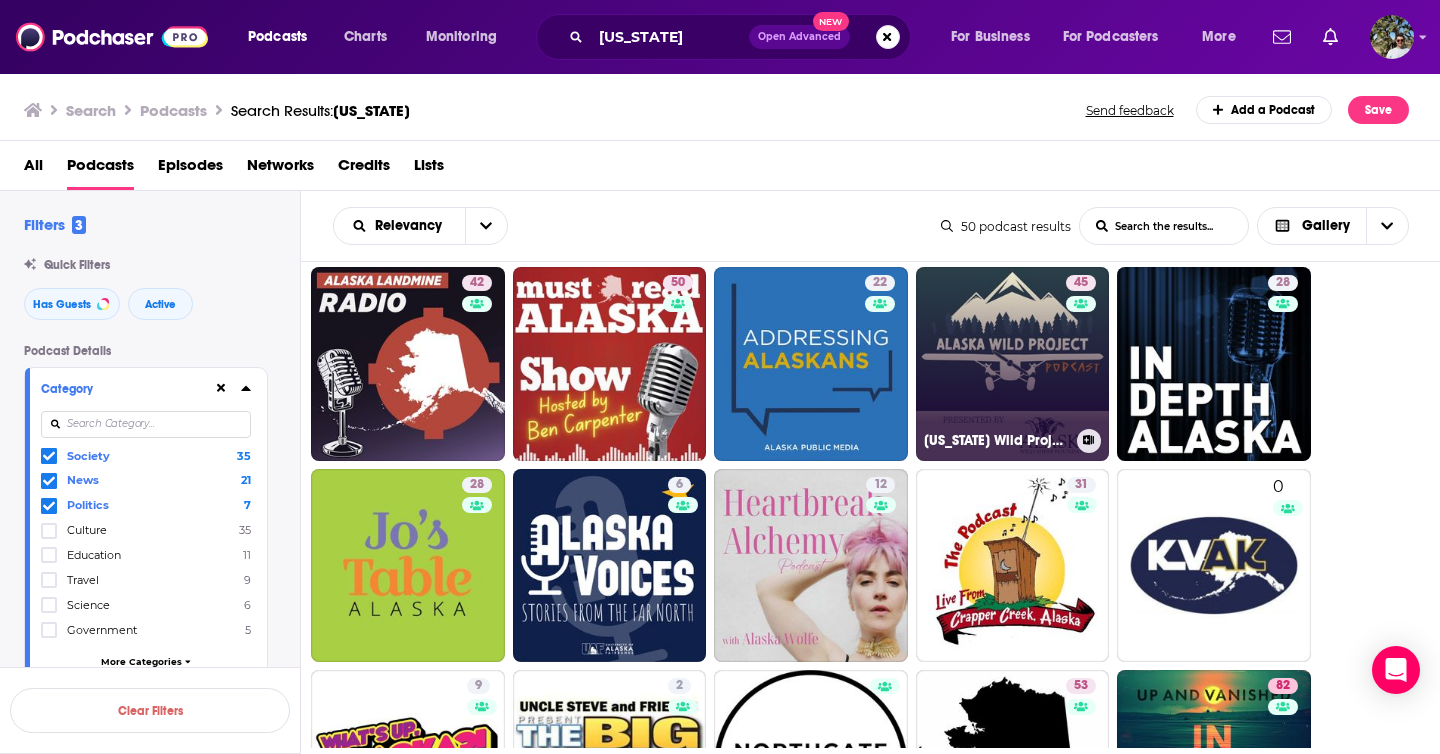 scroll, scrollTop: 0, scrollLeft: 0, axis: both 